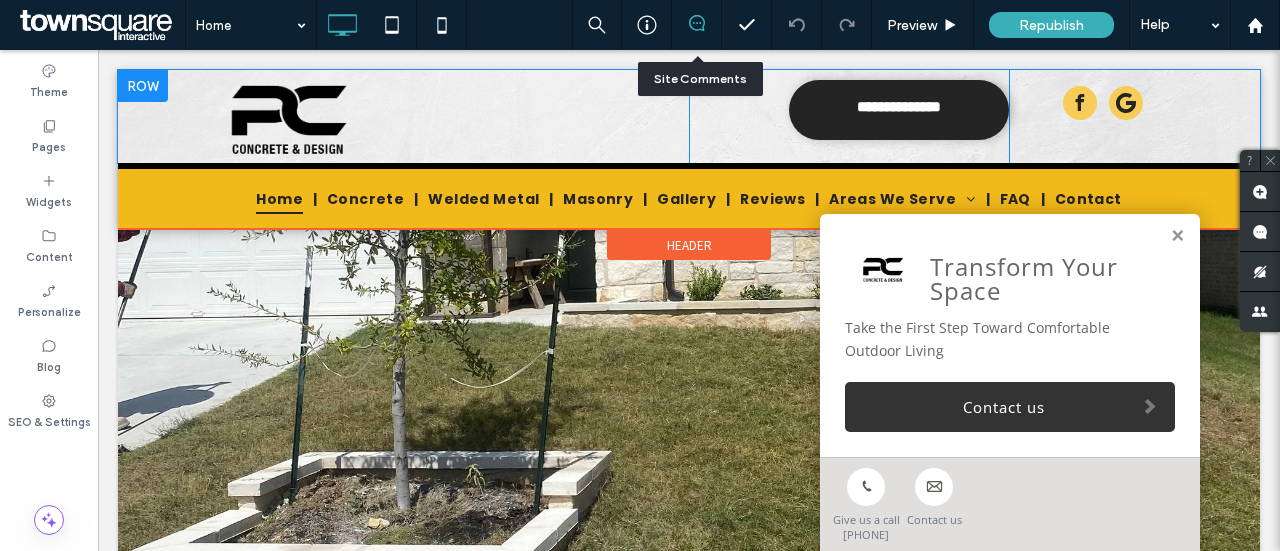scroll, scrollTop: 0, scrollLeft: 0, axis: both 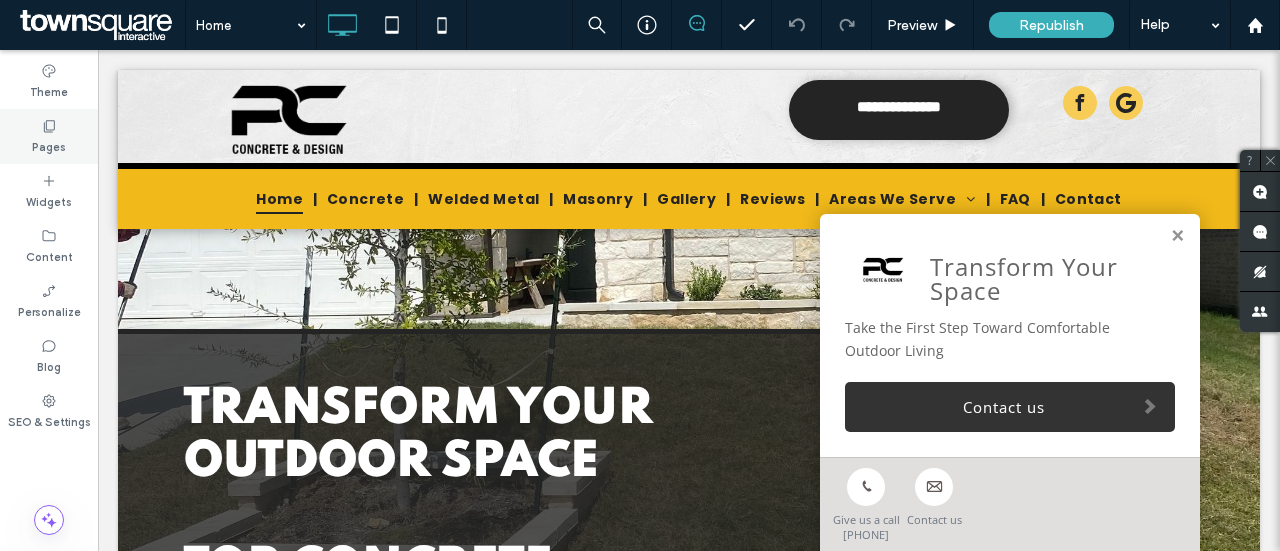 click on "Pages" at bounding box center [49, 145] 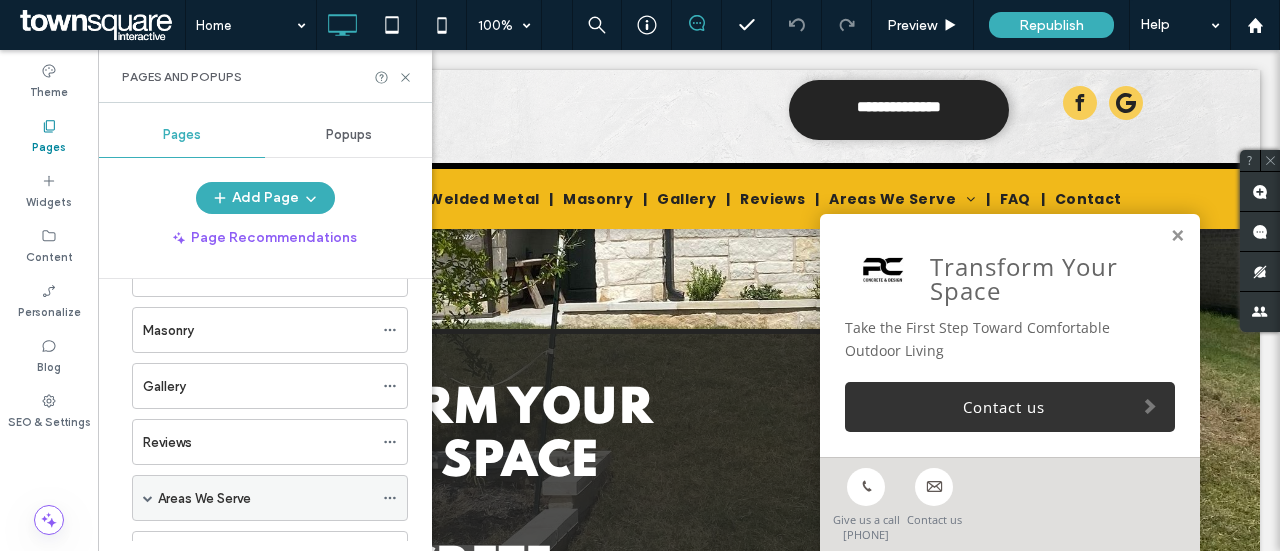scroll, scrollTop: 170, scrollLeft: 0, axis: vertical 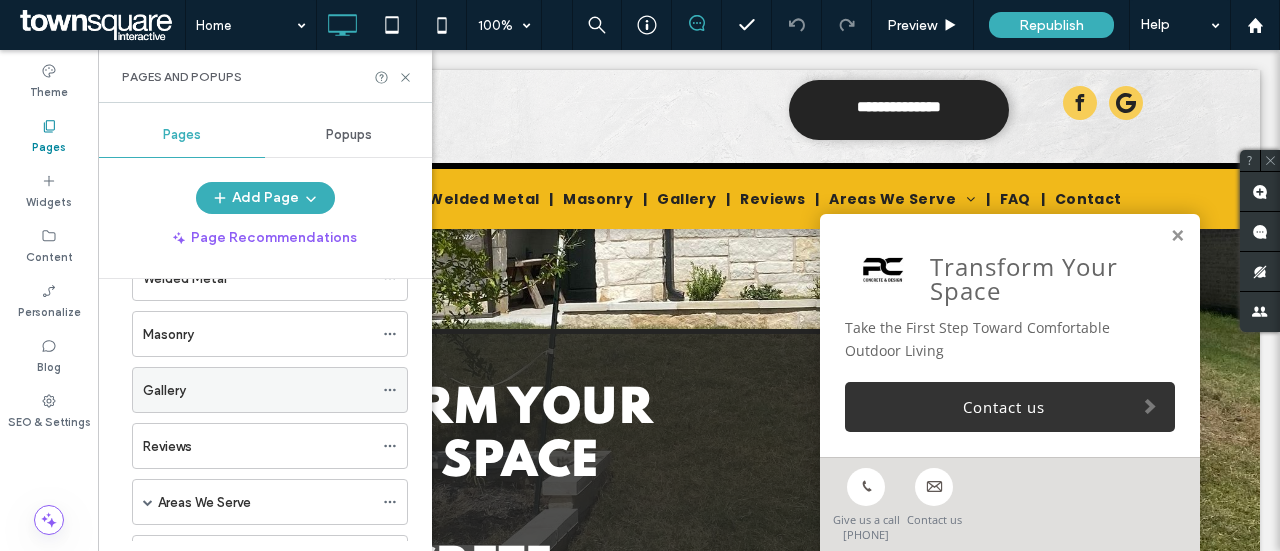 click on "Gallery" at bounding box center [258, 390] 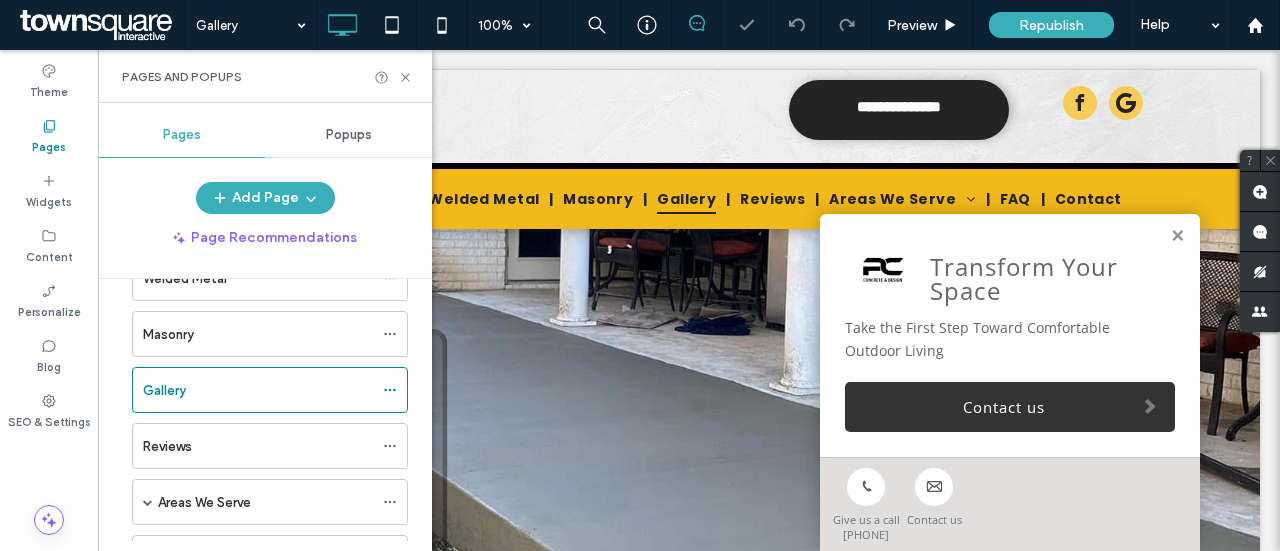 scroll, scrollTop: 0, scrollLeft: 0, axis: both 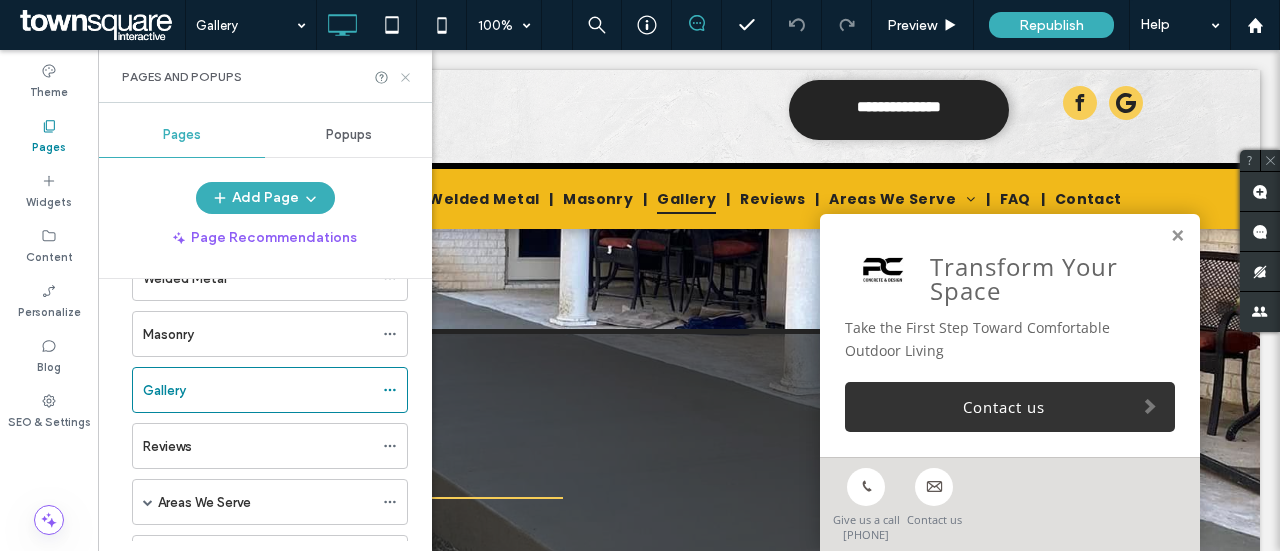 click 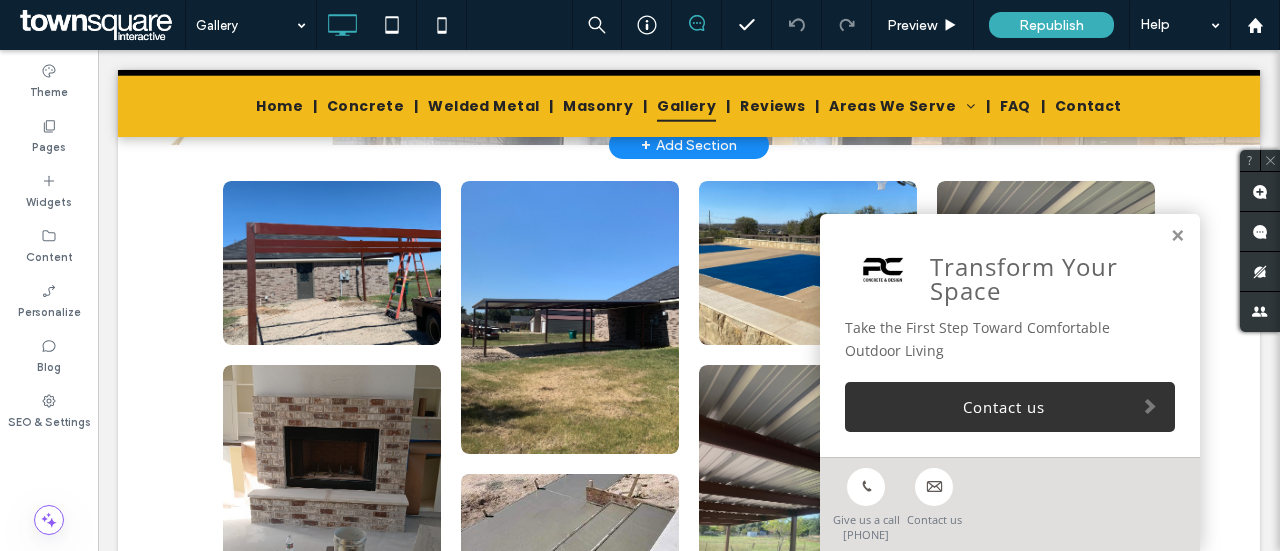 scroll, scrollTop: 527, scrollLeft: 0, axis: vertical 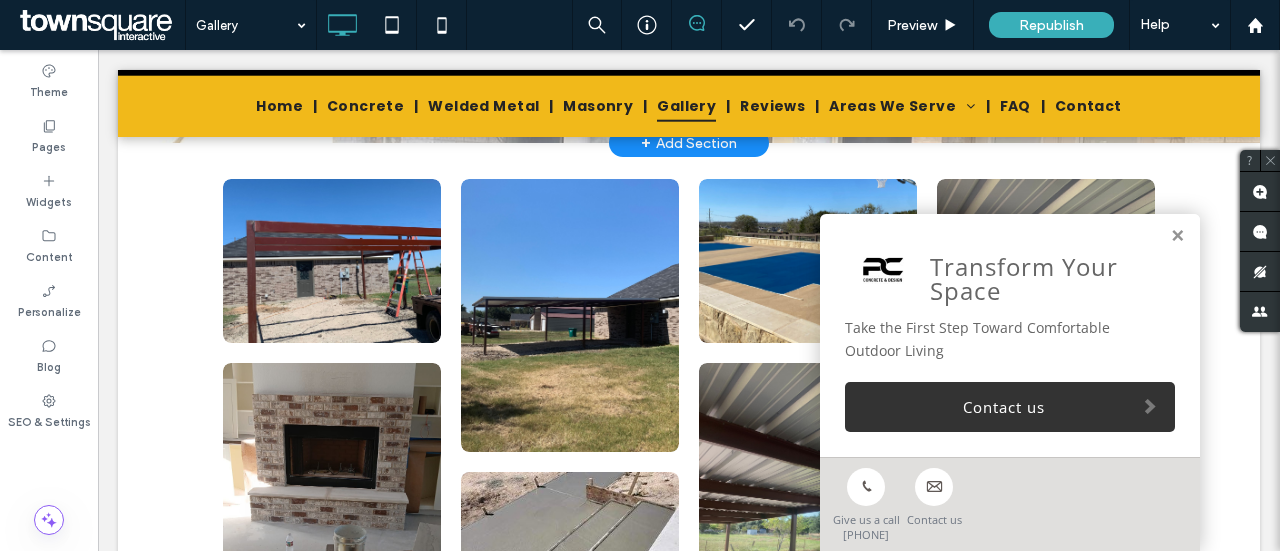 click on "Click to edit in Flex Mode" at bounding box center [689, 691] 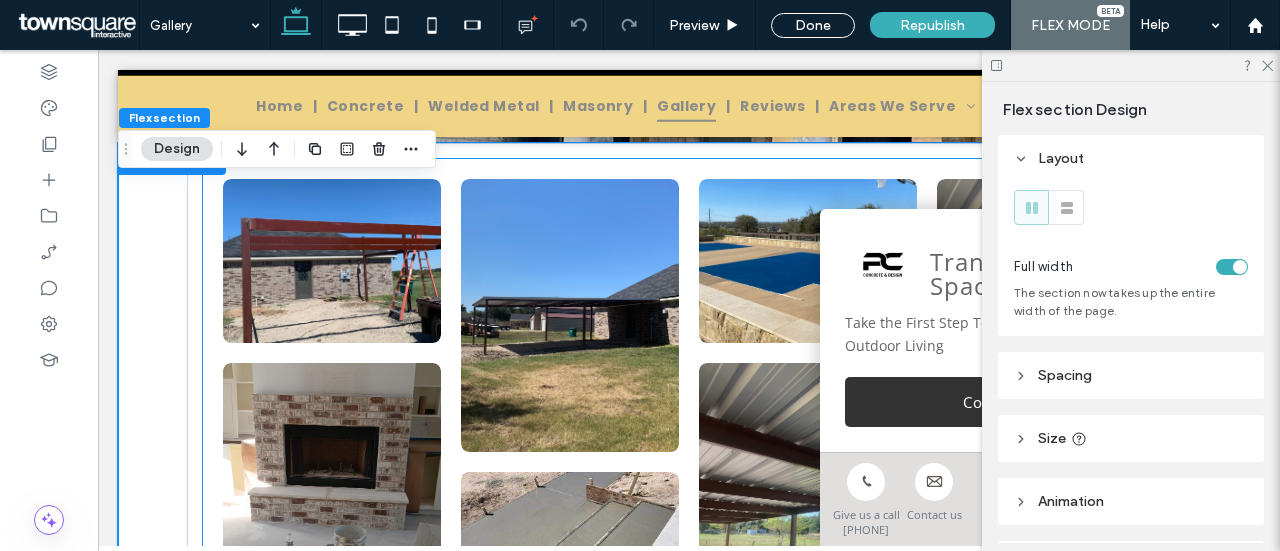 click at bounding box center [331, 260] 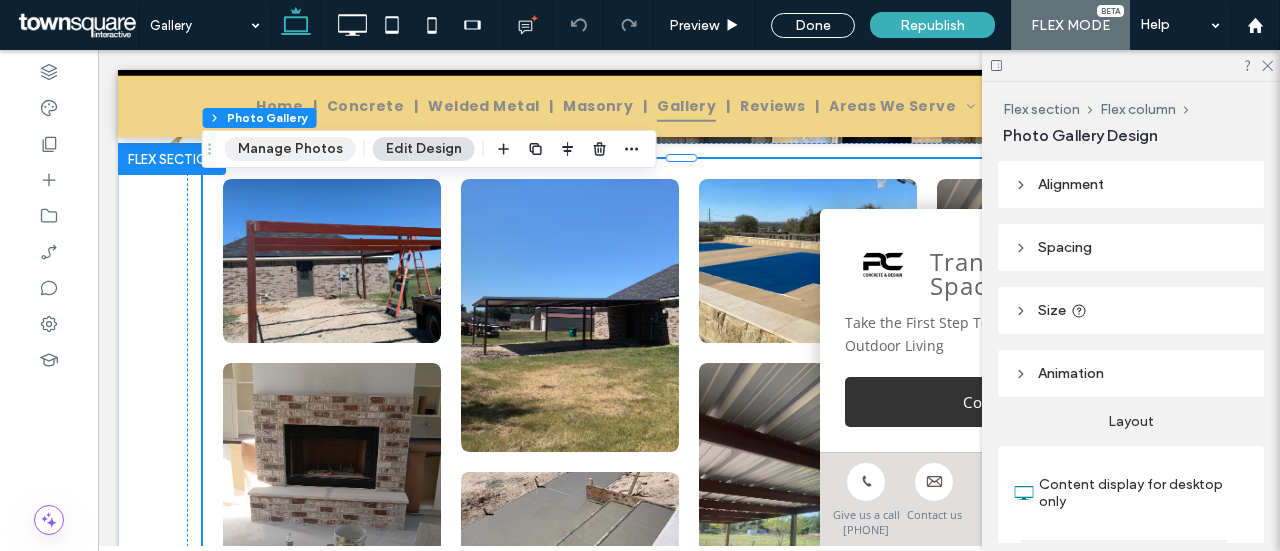 click on "Manage Photos" at bounding box center (290, 149) 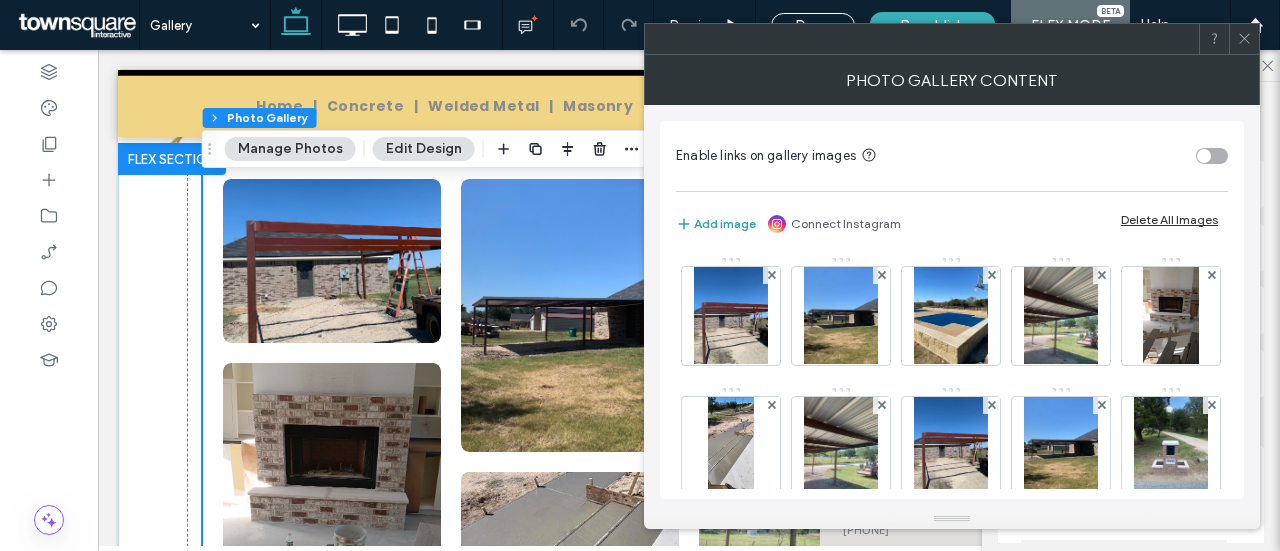 click on "Add image" at bounding box center [716, 224] 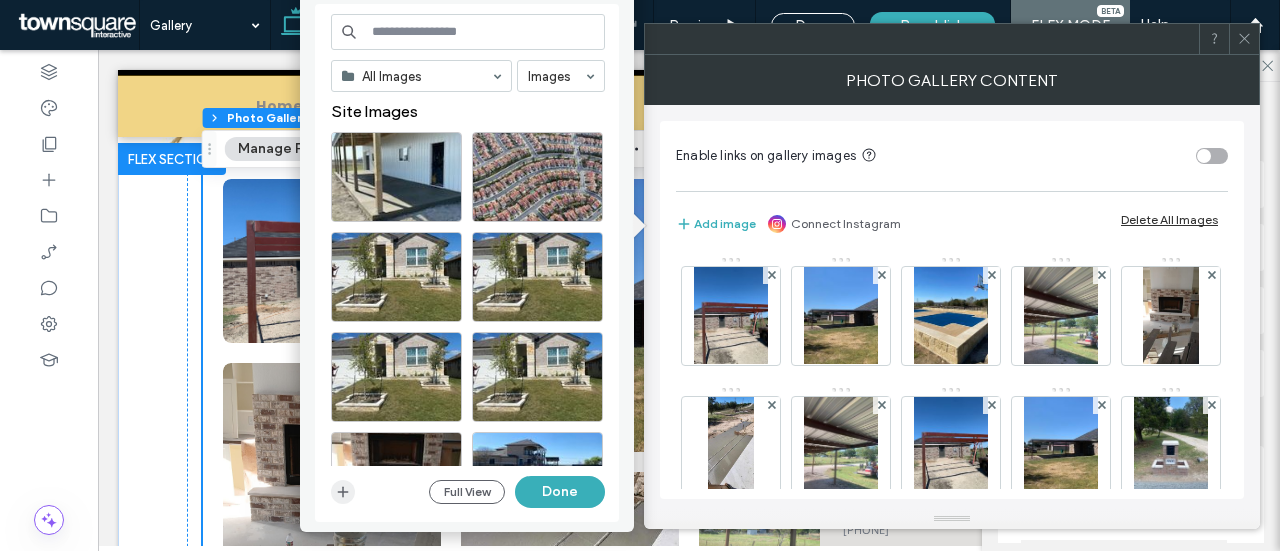 click 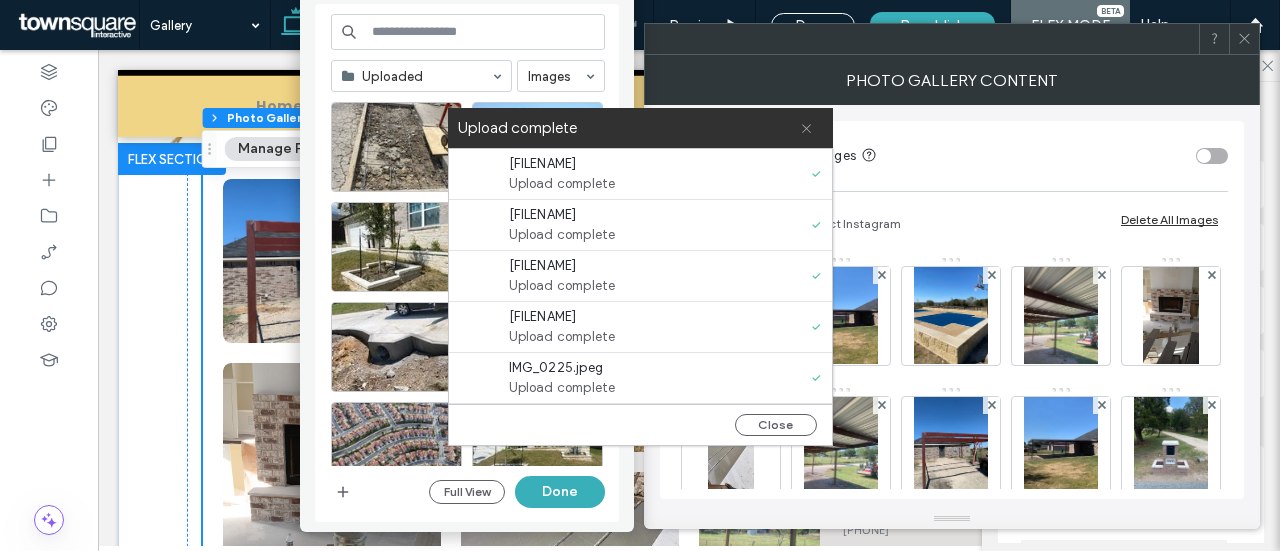 click 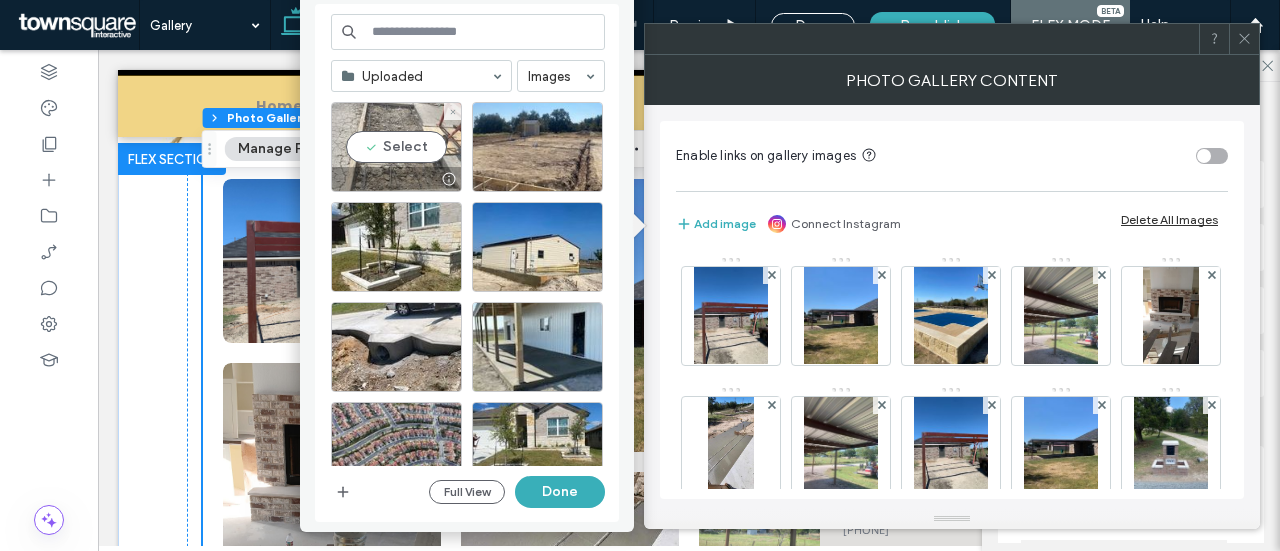 click on "Select" at bounding box center [396, 147] 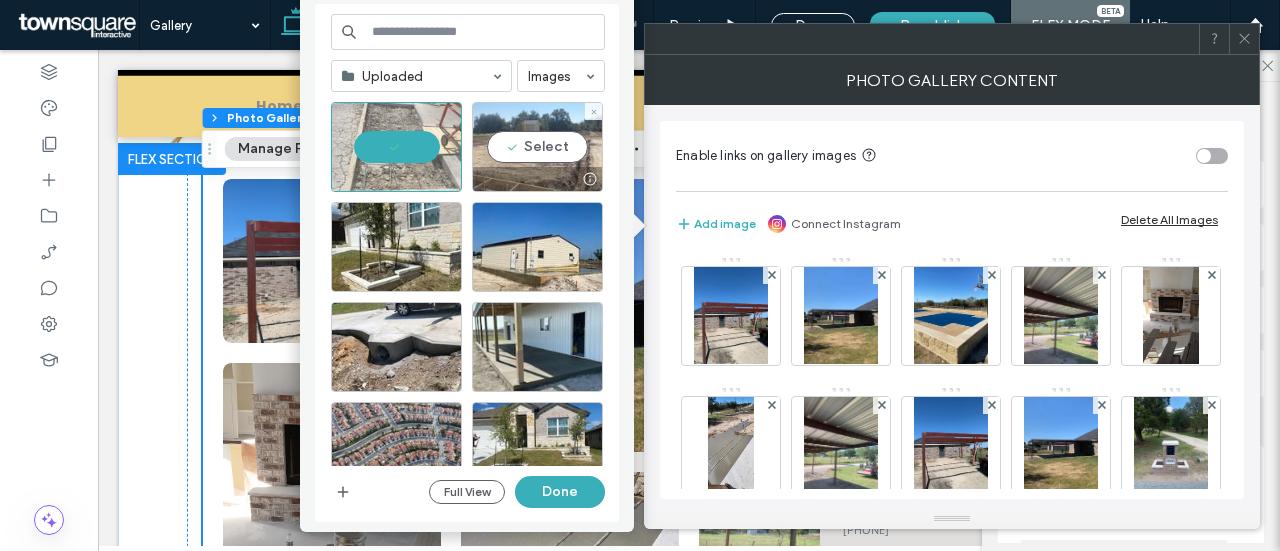 click on "Select" at bounding box center [537, 147] 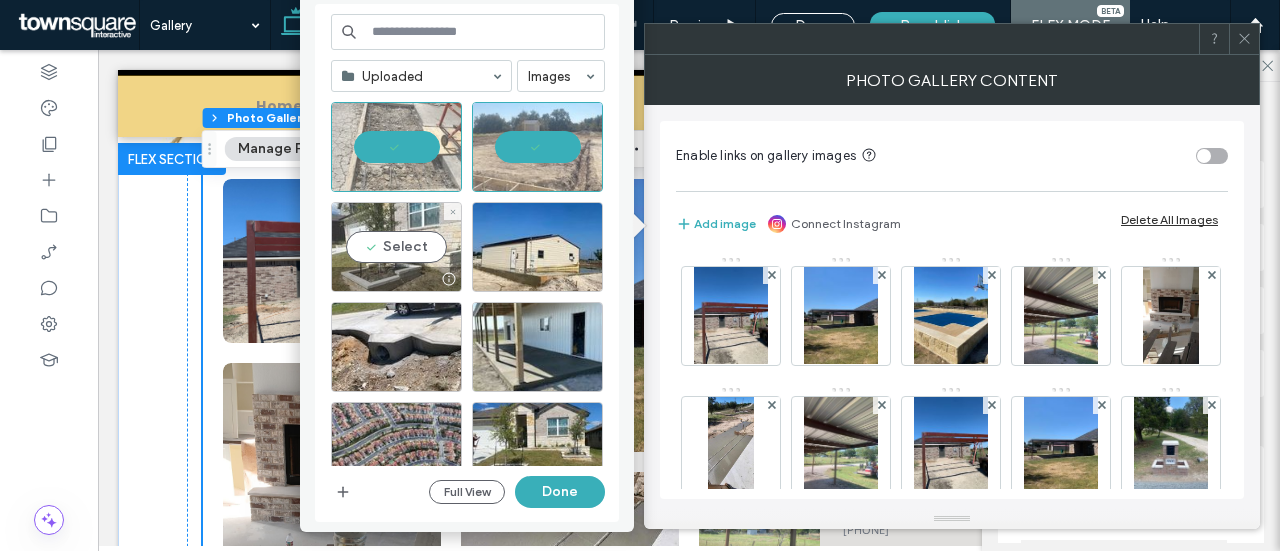 click on "Select" at bounding box center (396, 247) 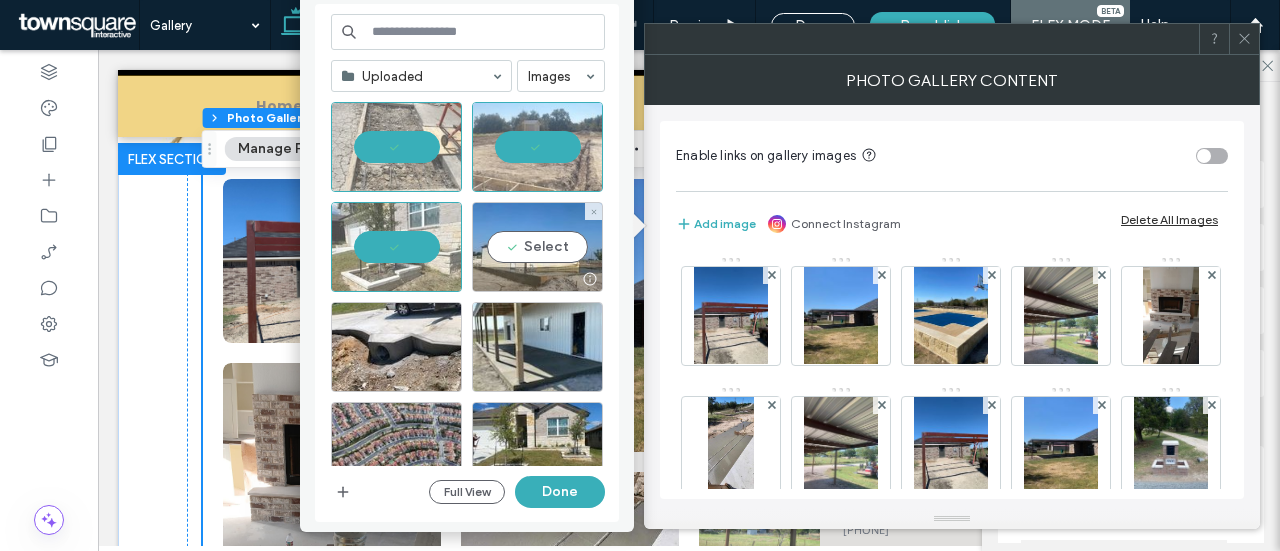 click on "Select" at bounding box center [537, 247] 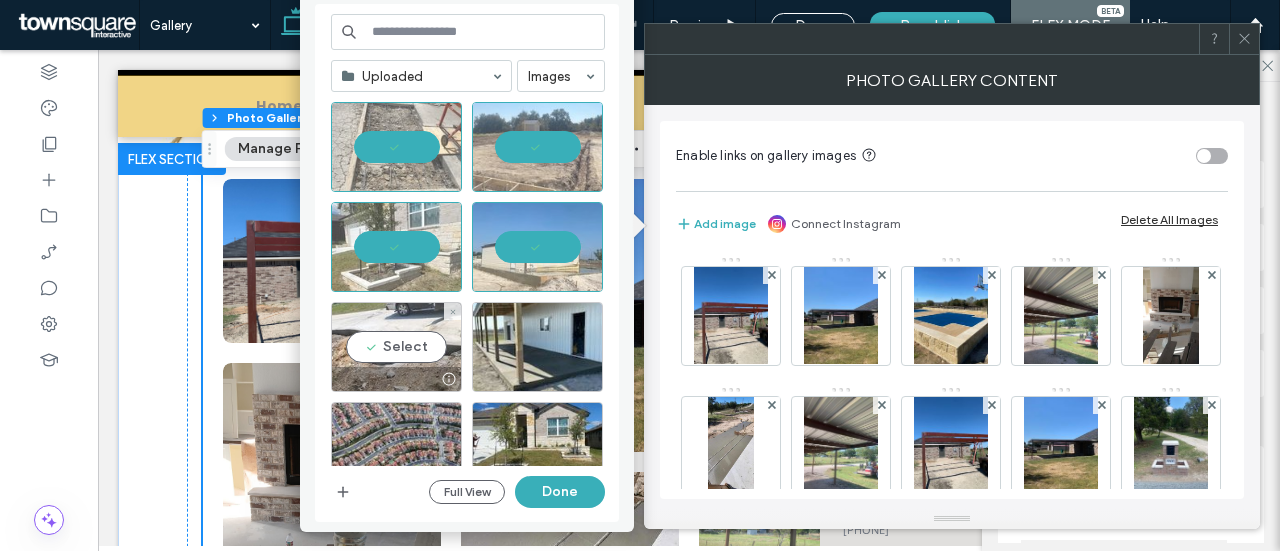 click on "Select" at bounding box center [396, 347] 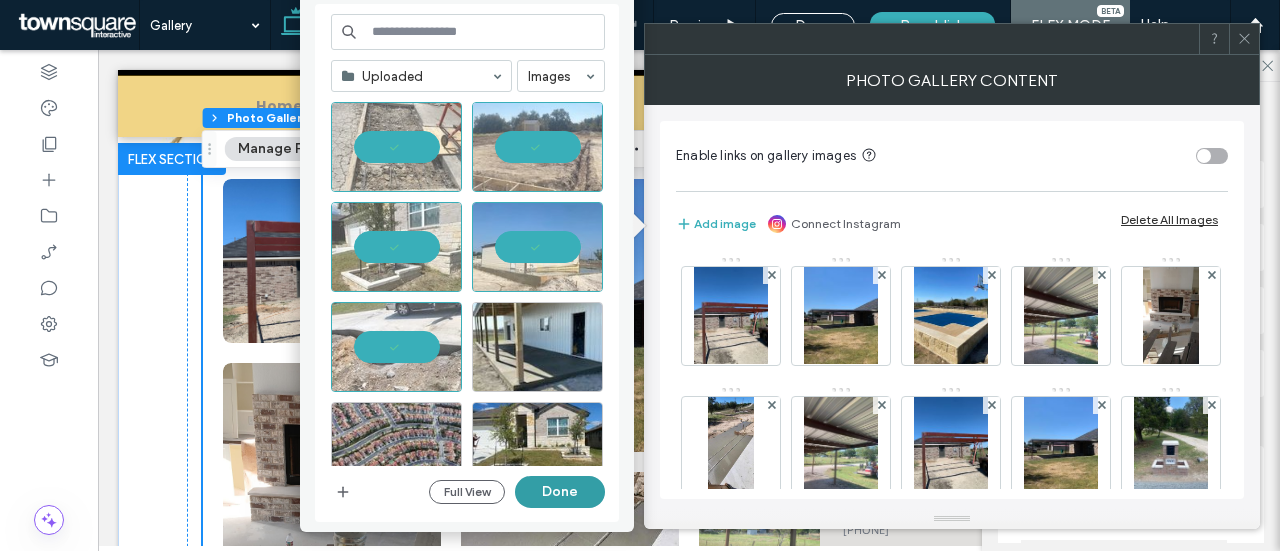 click on "Done" at bounding box center (560, 492) 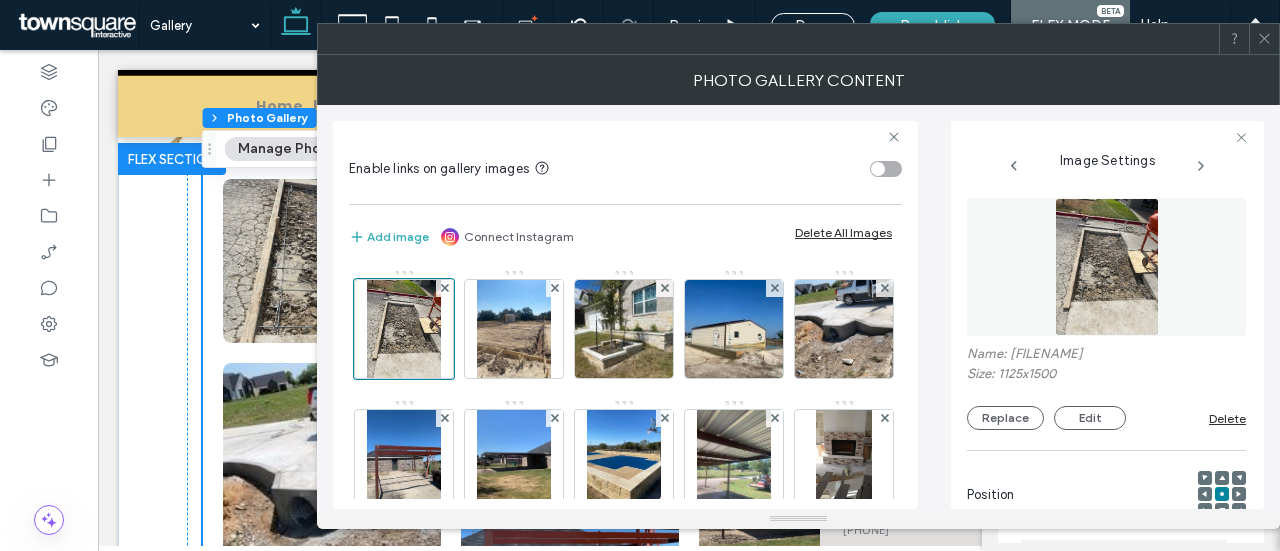 click 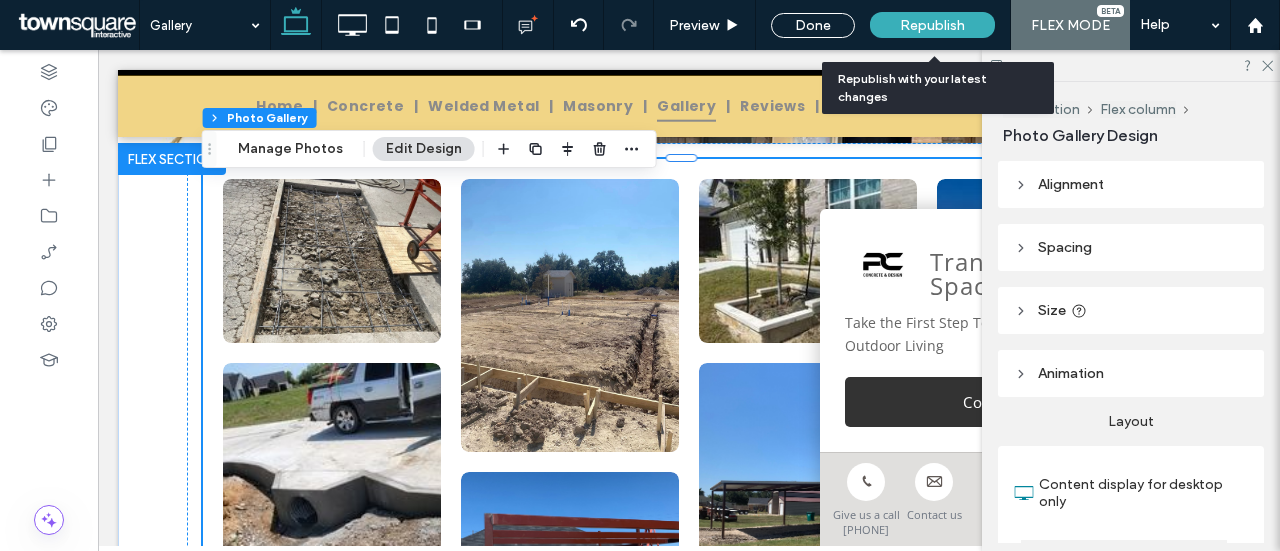 click on "Republish" at bounding box center [932, 25] 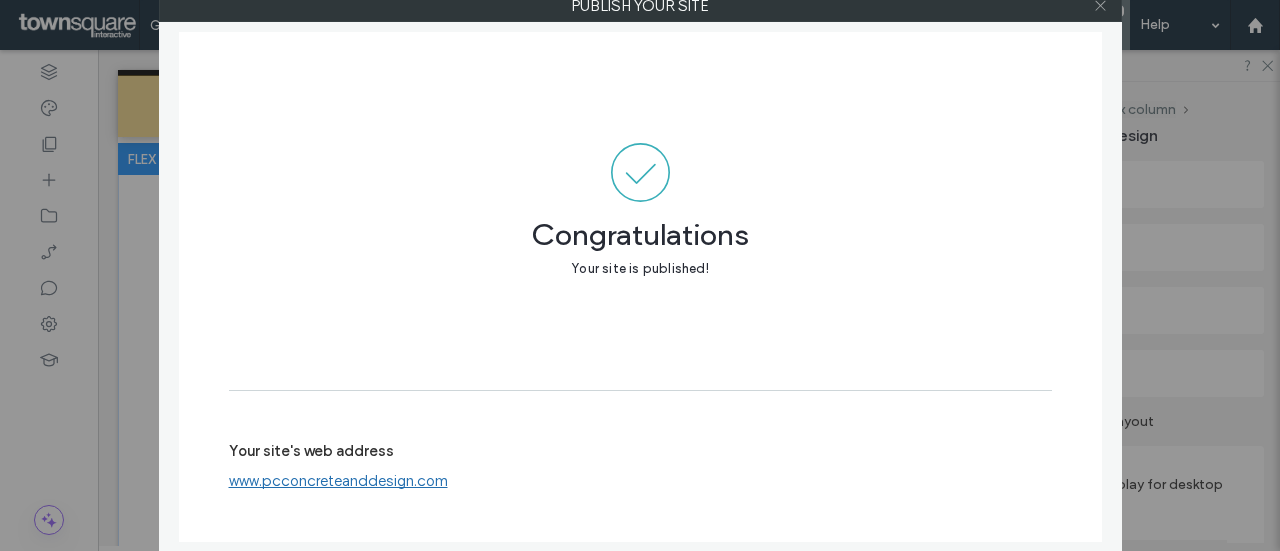 click at bounding box center (1100, 6) 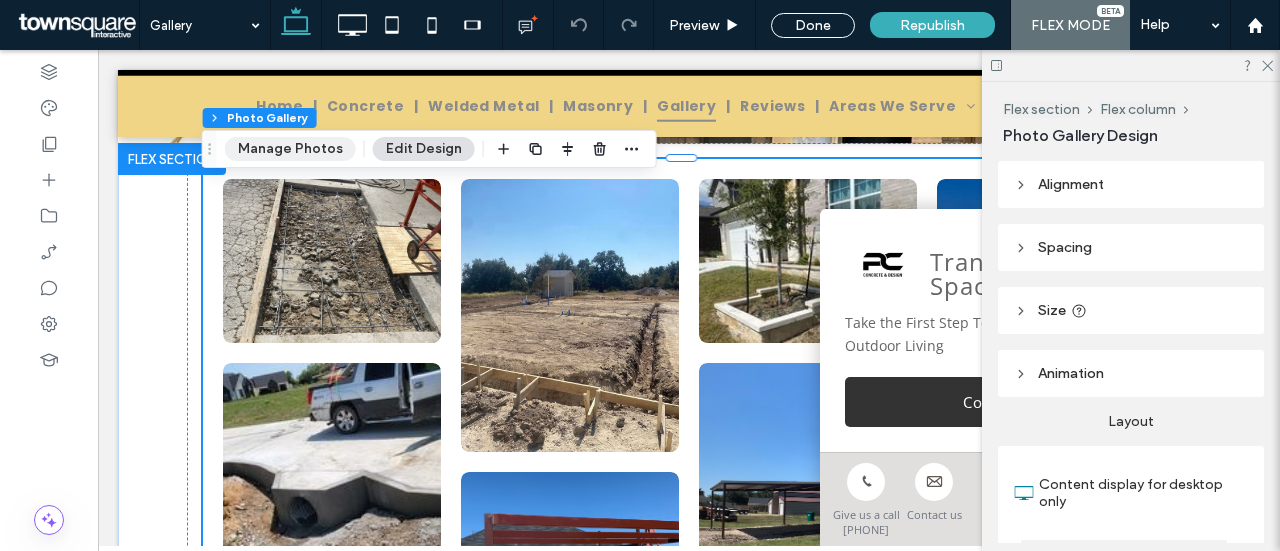 click on "Manage Photos" at bounding box center [290, 149] 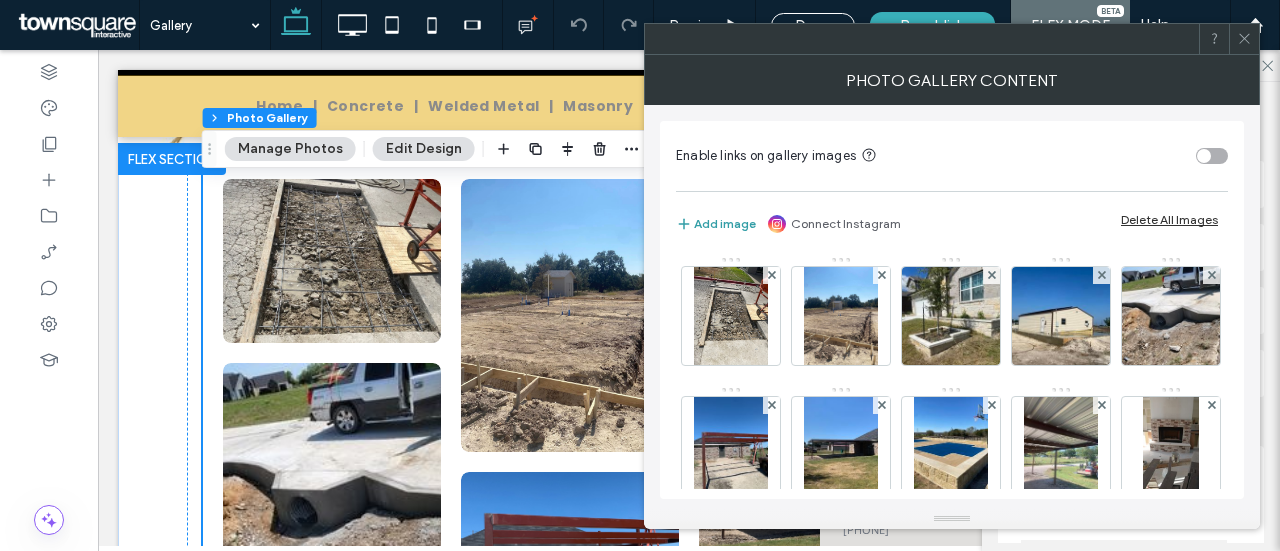 click on "Add image" at bounding box center (716, 224) 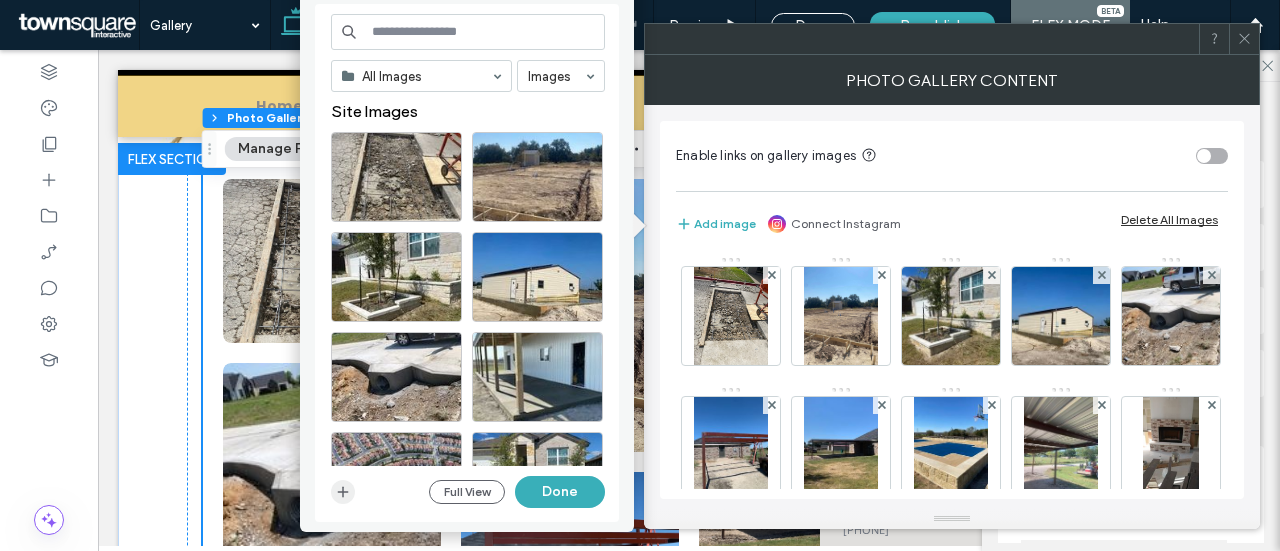 click 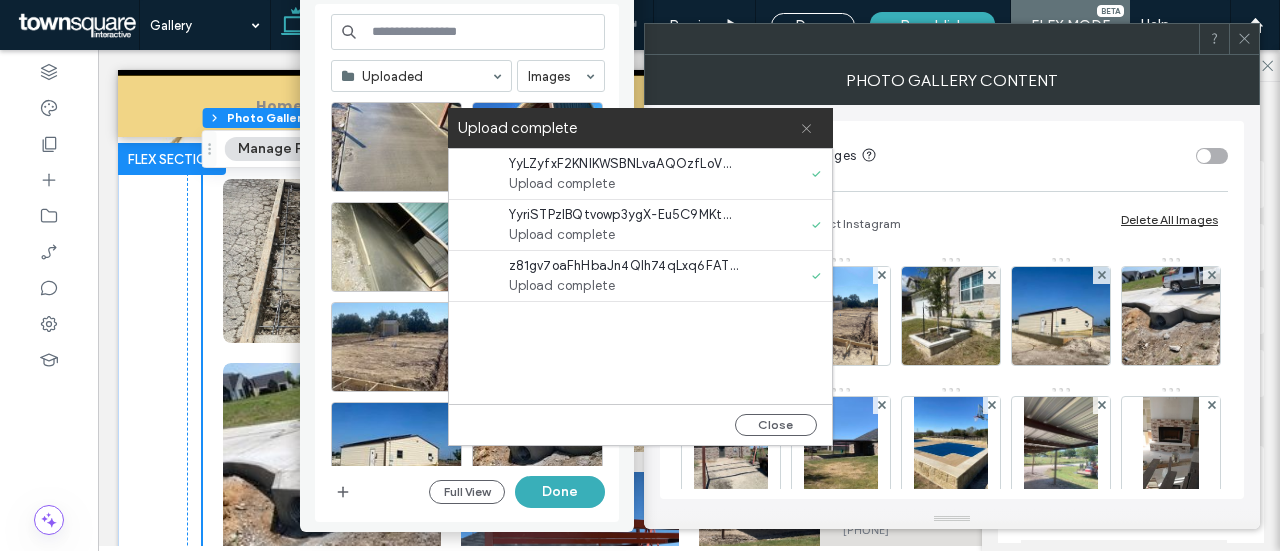 click on "Upload complete" at bounding box center (640, 128) 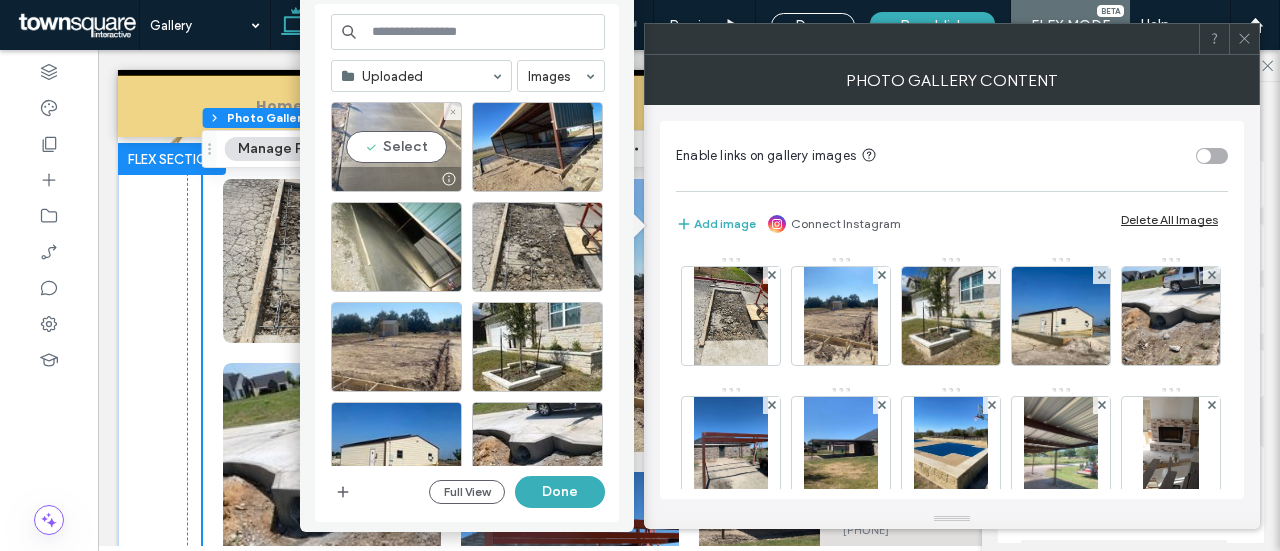 click on "Select" at bounding box center (396, 147) 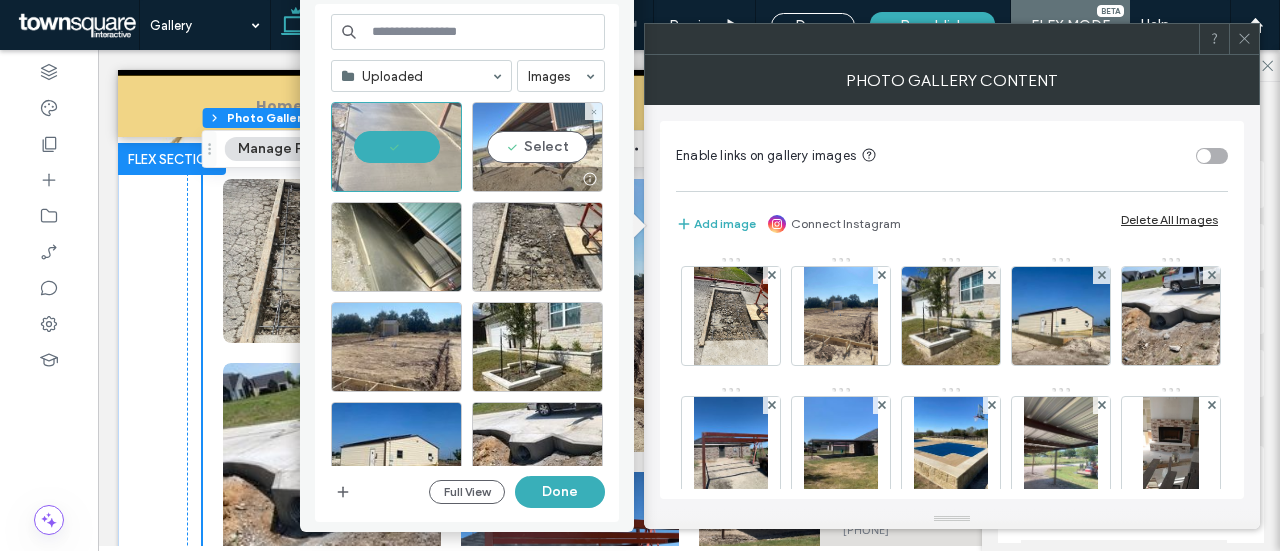 click on "Select" at bounding box center (537, 147) 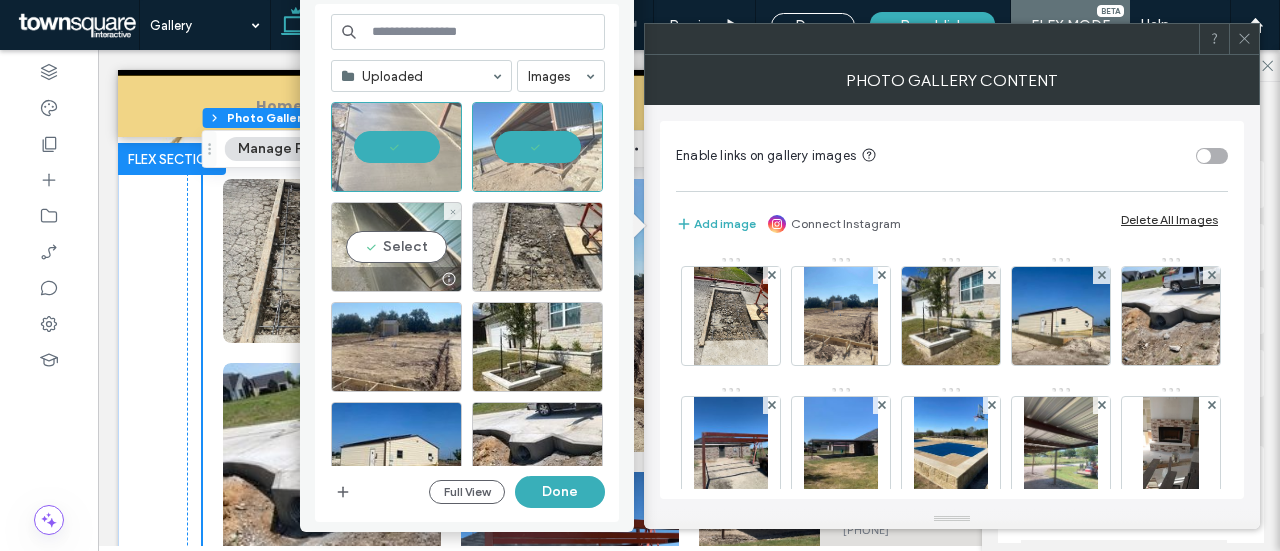 click on "Select" at bounding box center (396, 247) 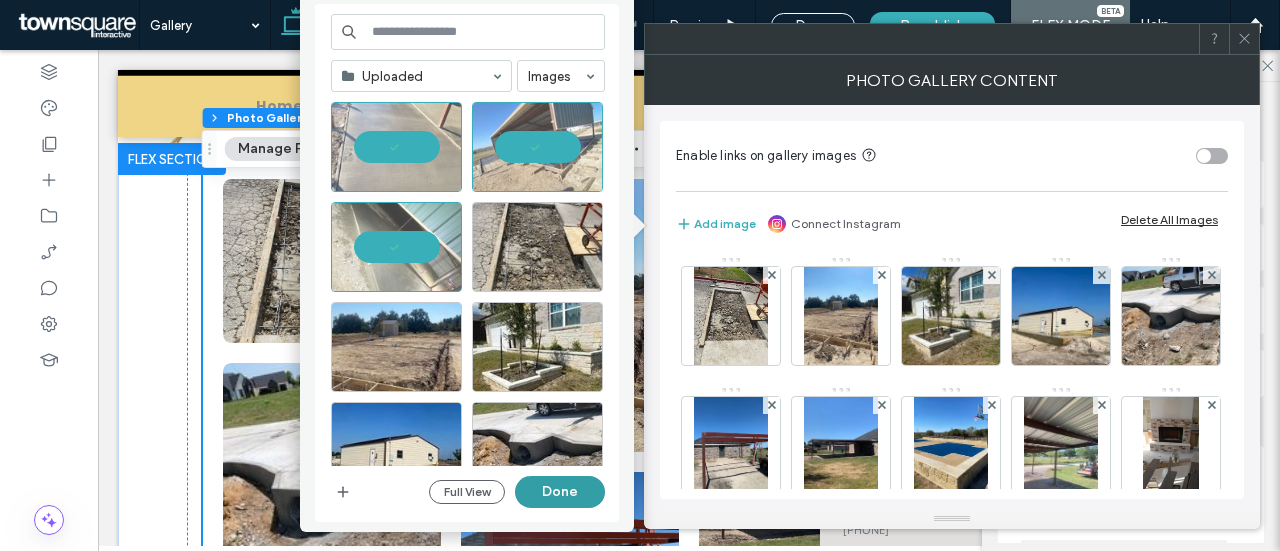 click on "Done" at bounding box center [560, 492] 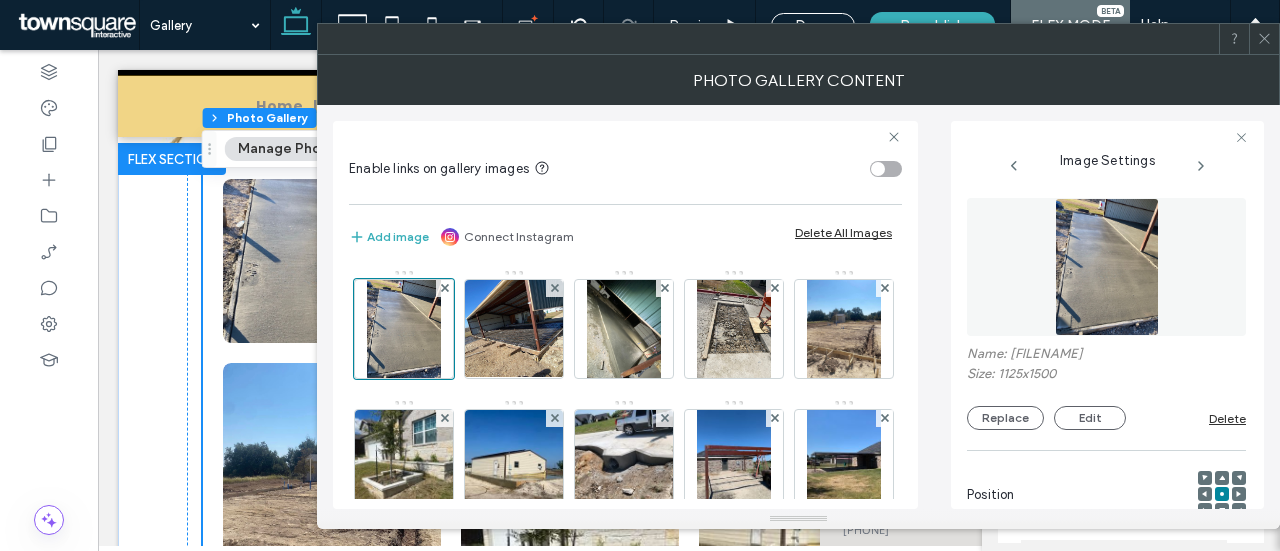 click at bounding box center (1264, 39) 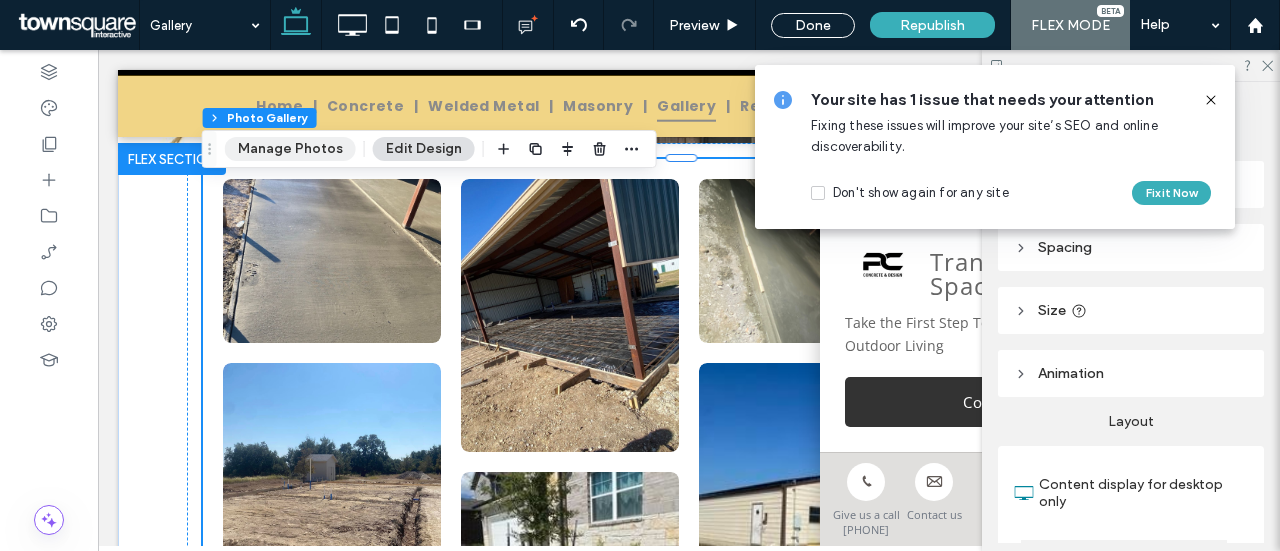 click on "Manage Photos" at bounding box center (290, 149) 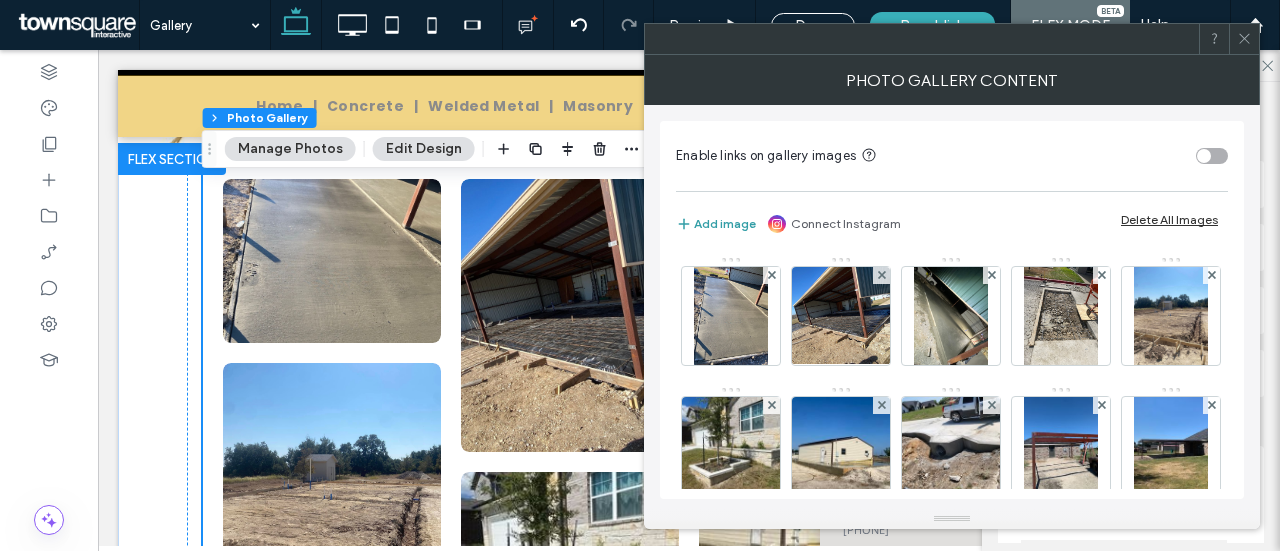 click on "Add image" at bounding box center [716, 224] 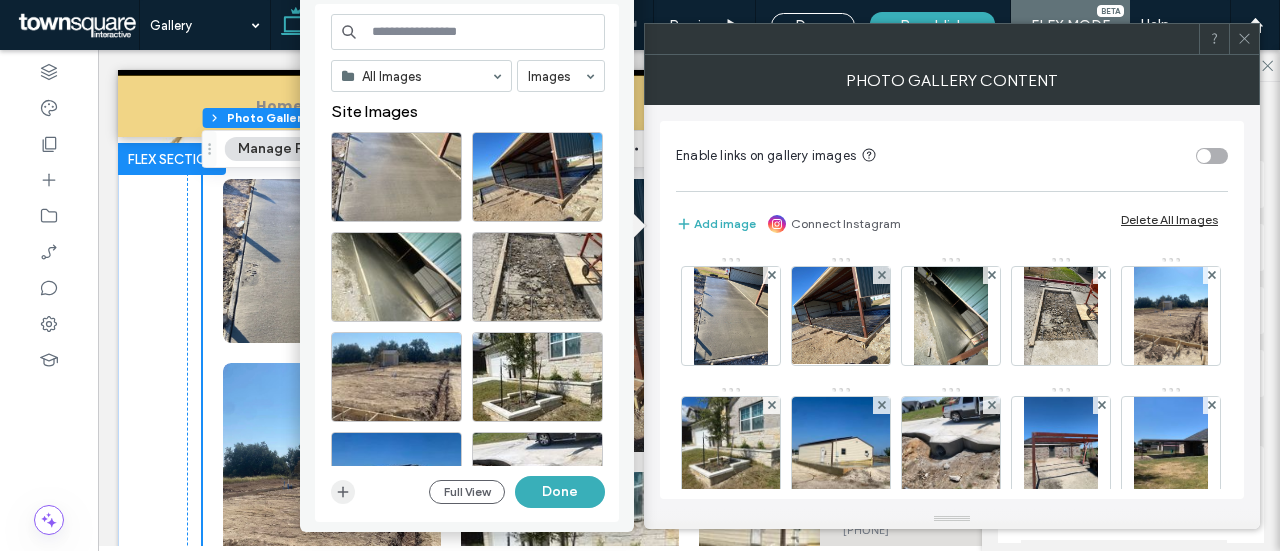 click 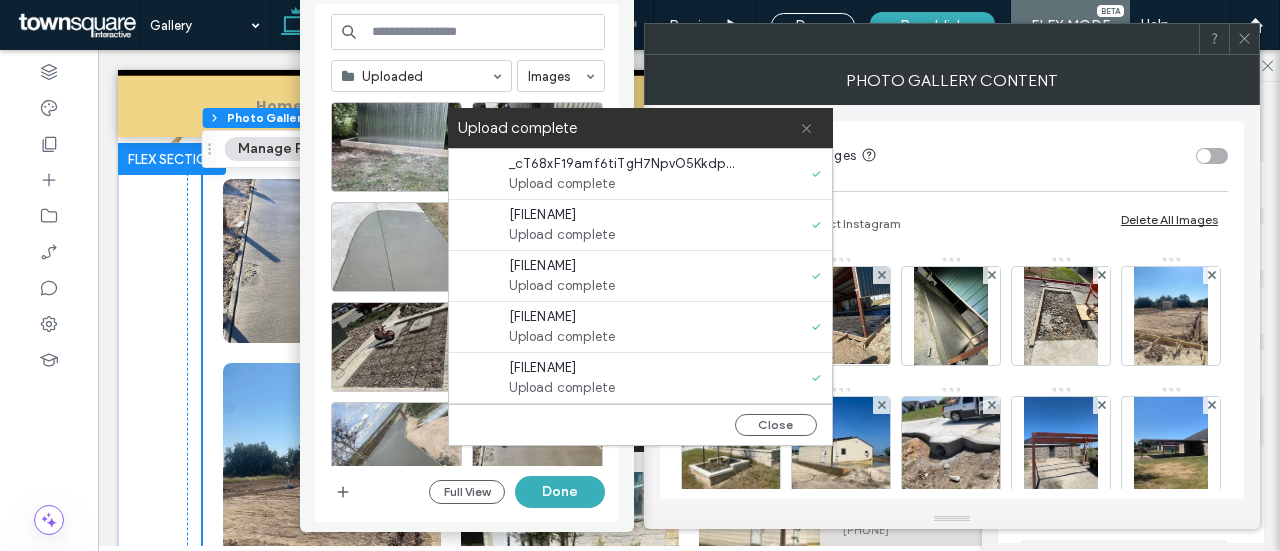 click 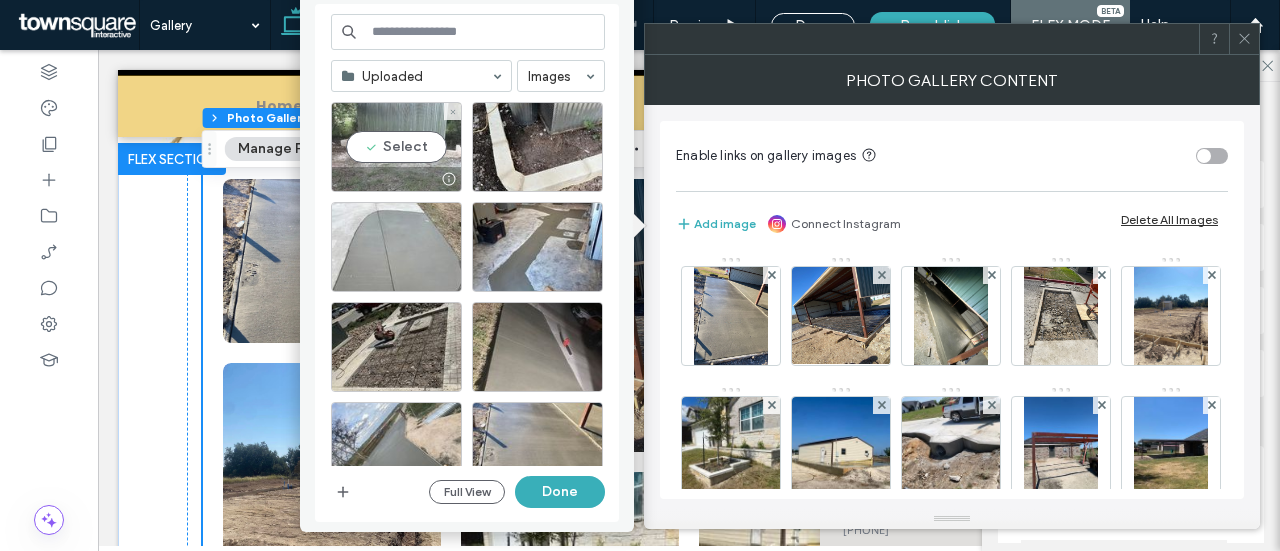 click on "Select" at bounding box center (396, 147) 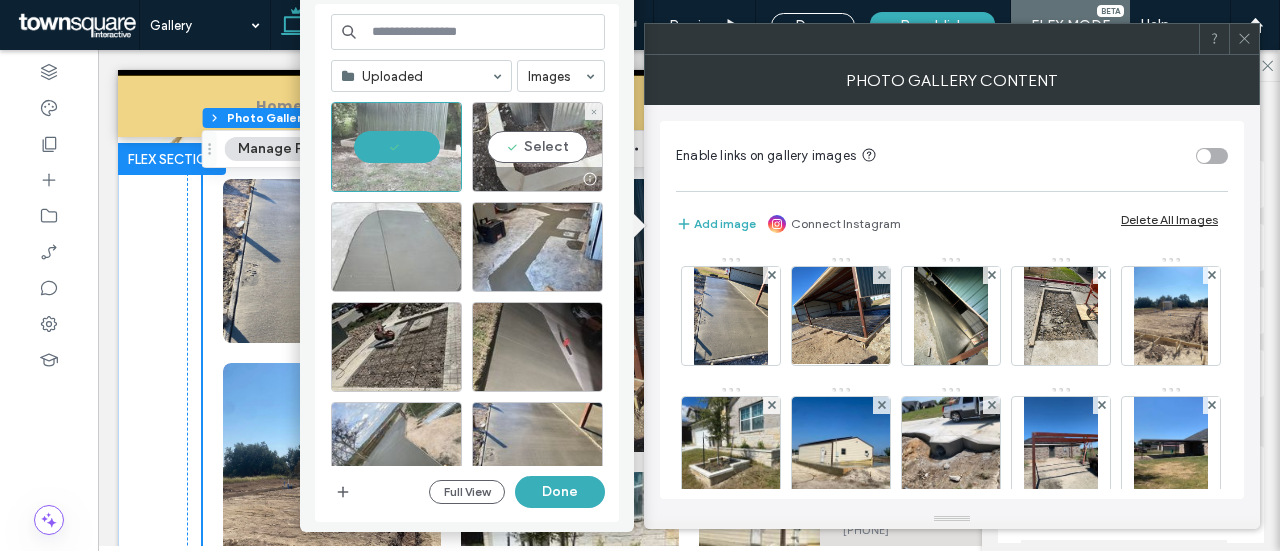 click on "Select" at bounding box center [537, 147] 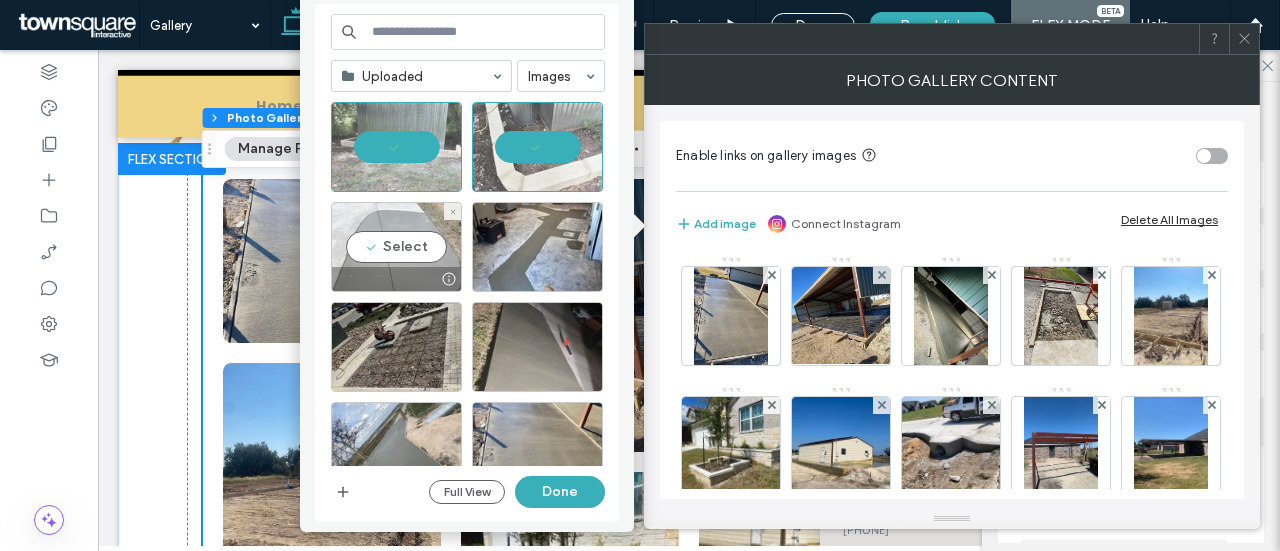 click on "Select" at bounding box center (396, 247) 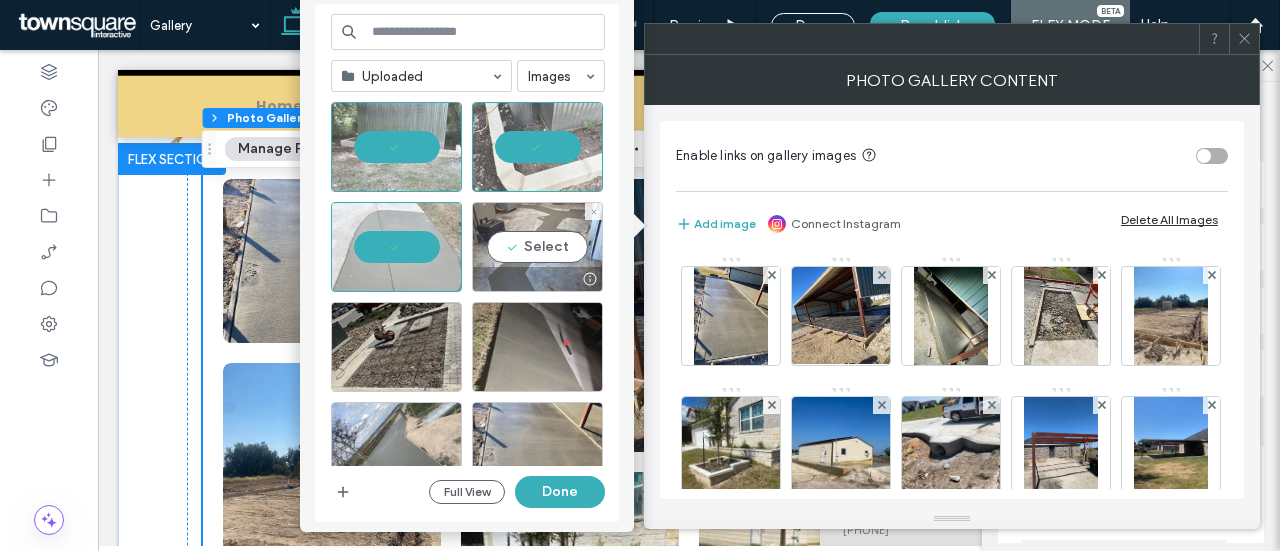 click on "Select" at bounding box center [537, 247] 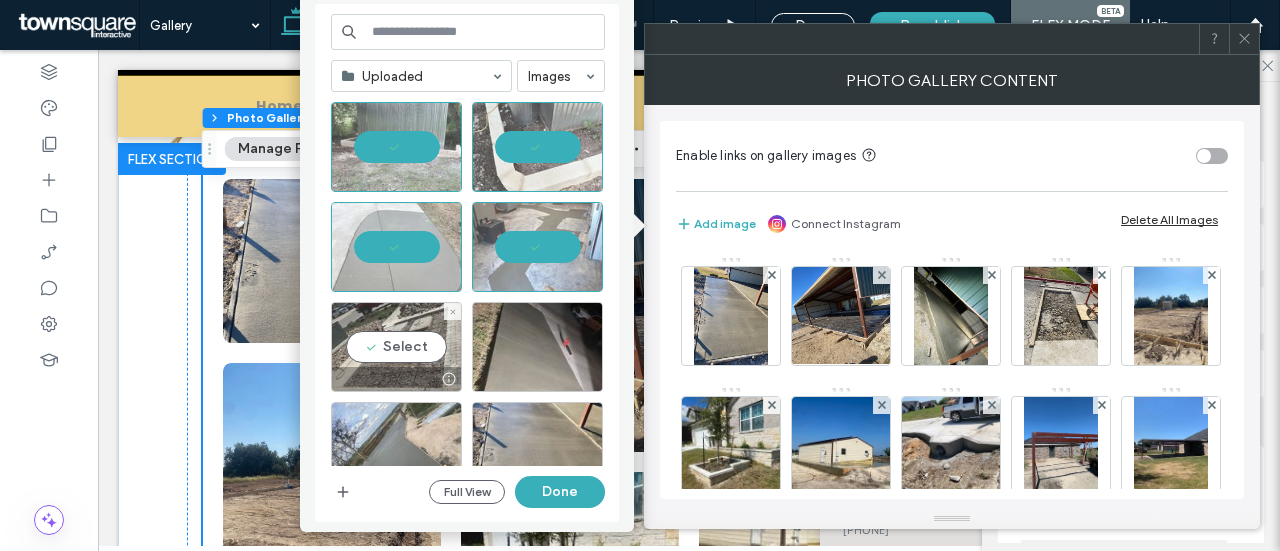 click on "Select" at bounding box center (396, 347) 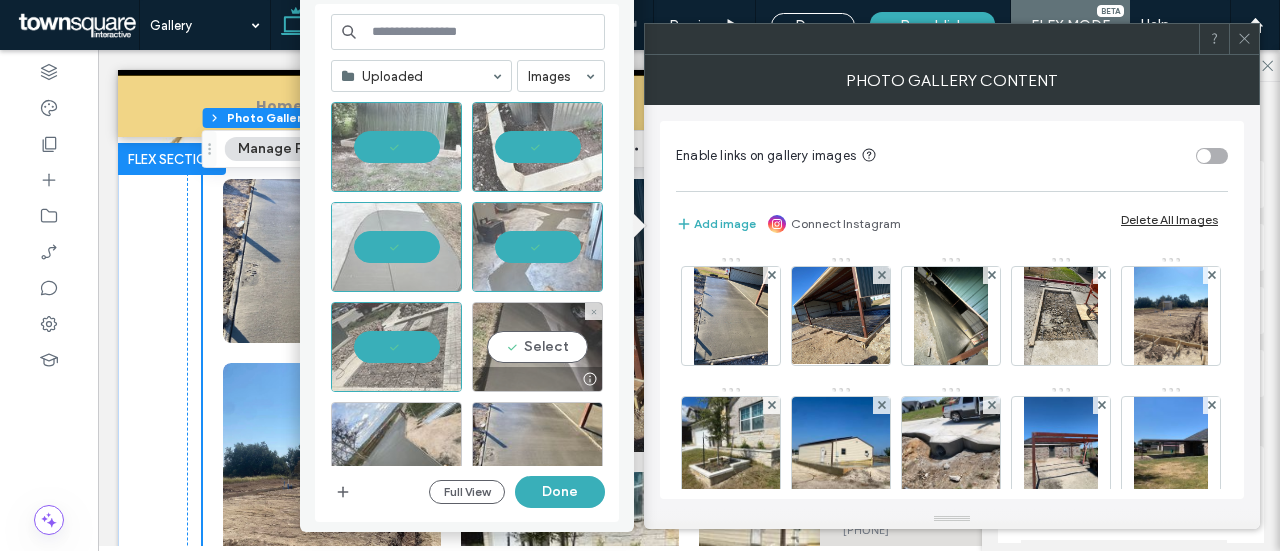 click on "Select" at bounding box center [537, 347] 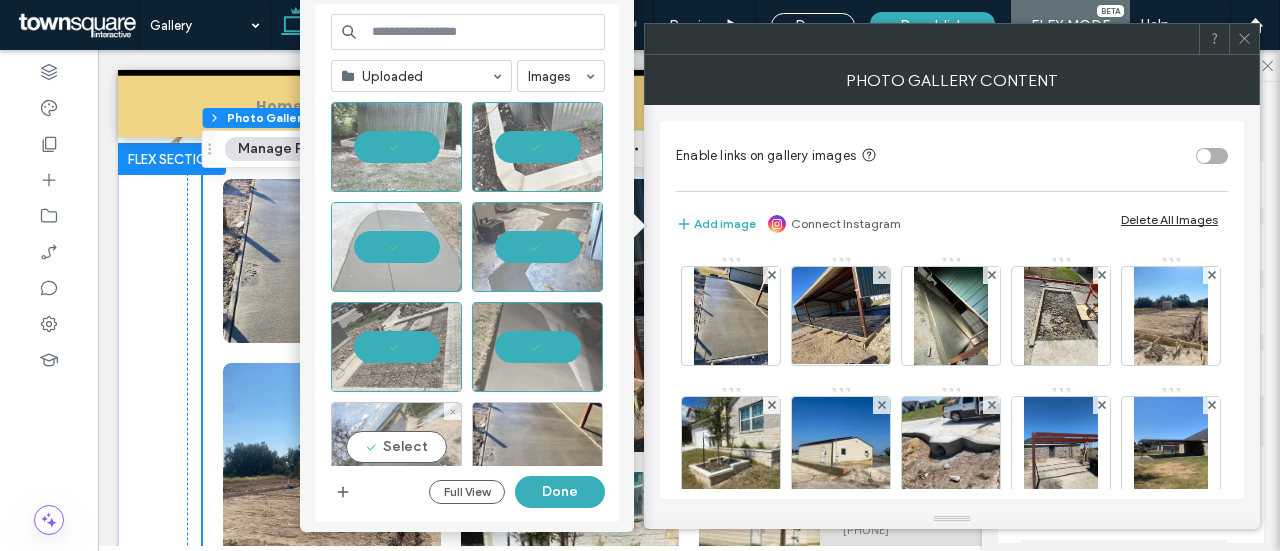 click on "Select" at bounding box center (396, 447) 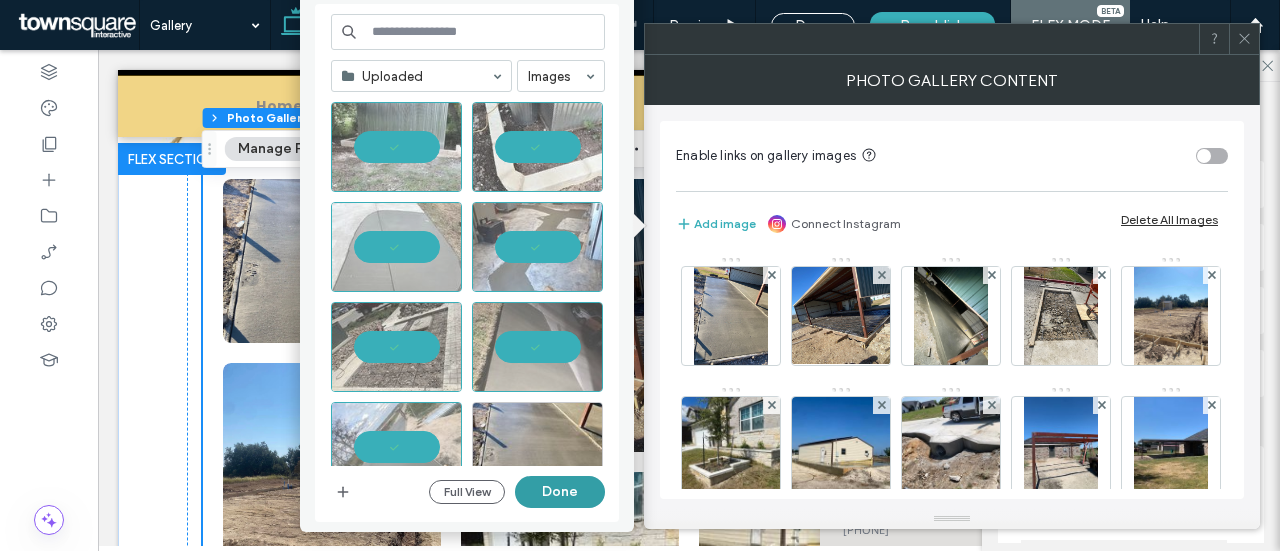 click on "Done" at bounding box center (560, 492) 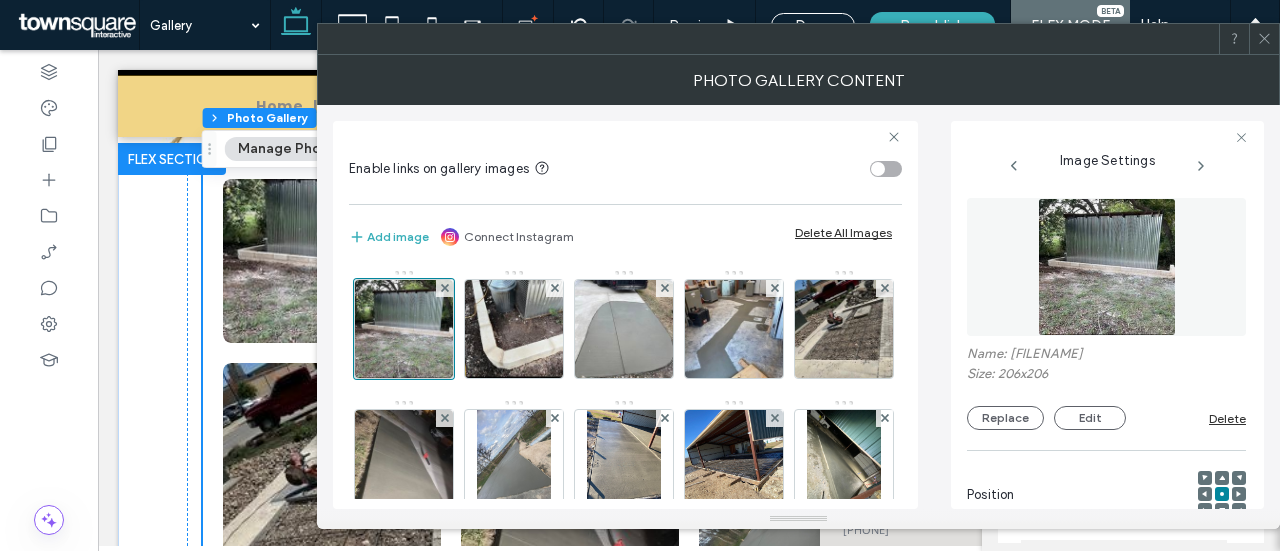 click 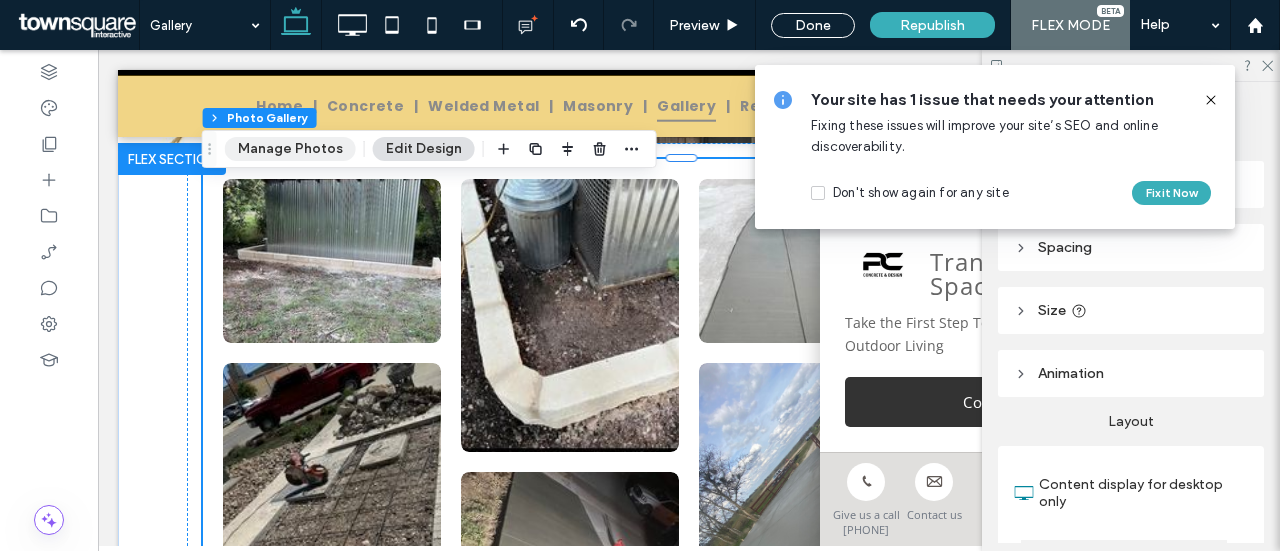 click on "Manage Photos" at bounding box center [290, 149] 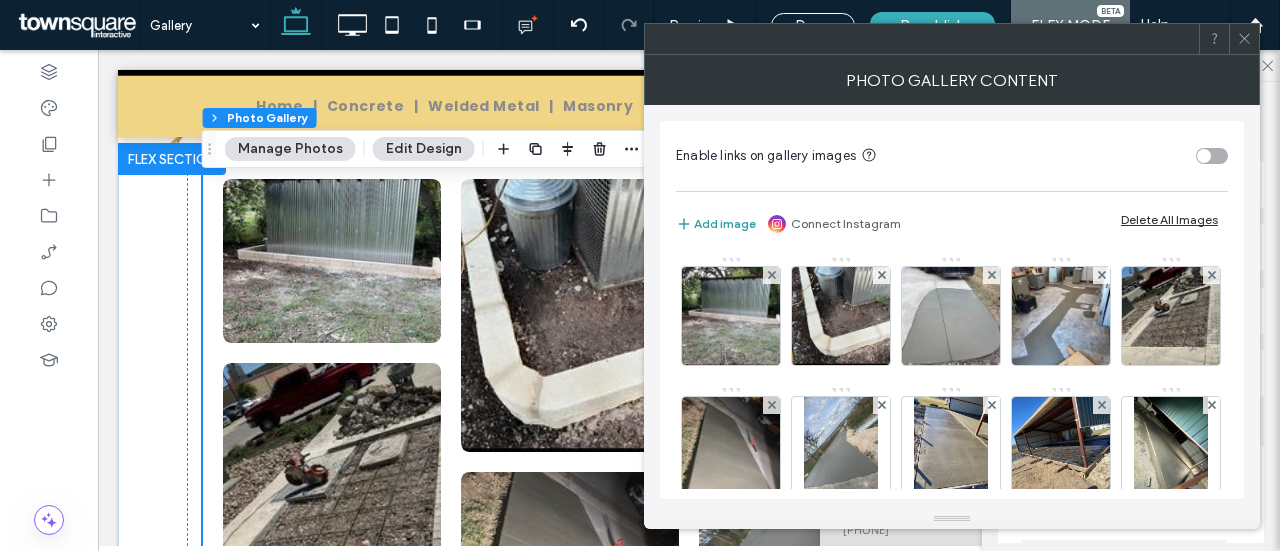 click on "Add image" at bounding box center (716, 224) 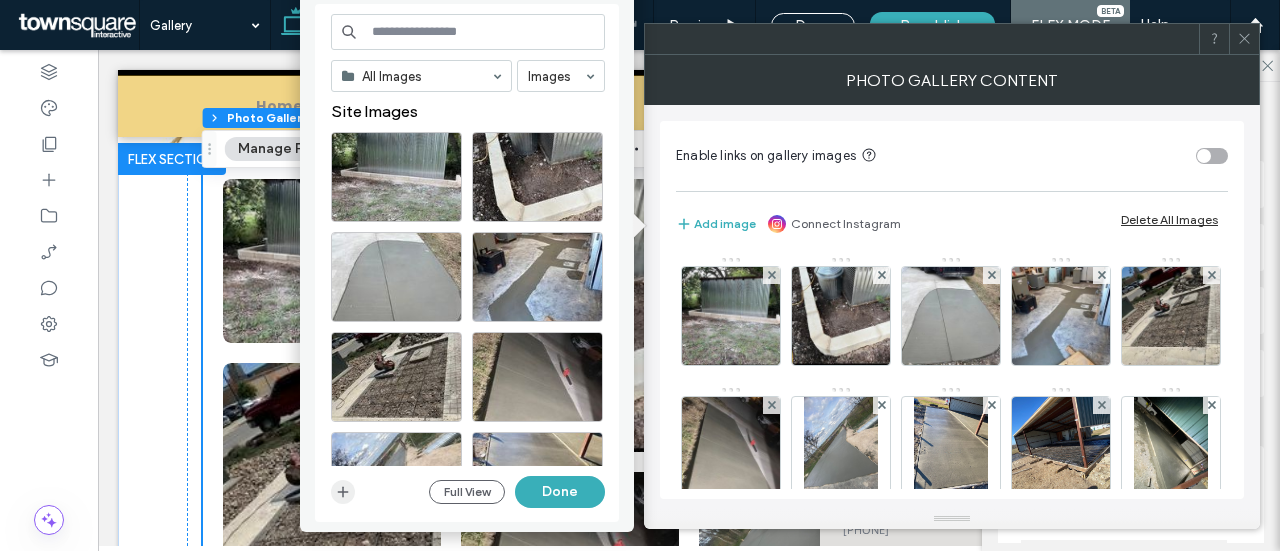 click at bounding box center (343, 492) 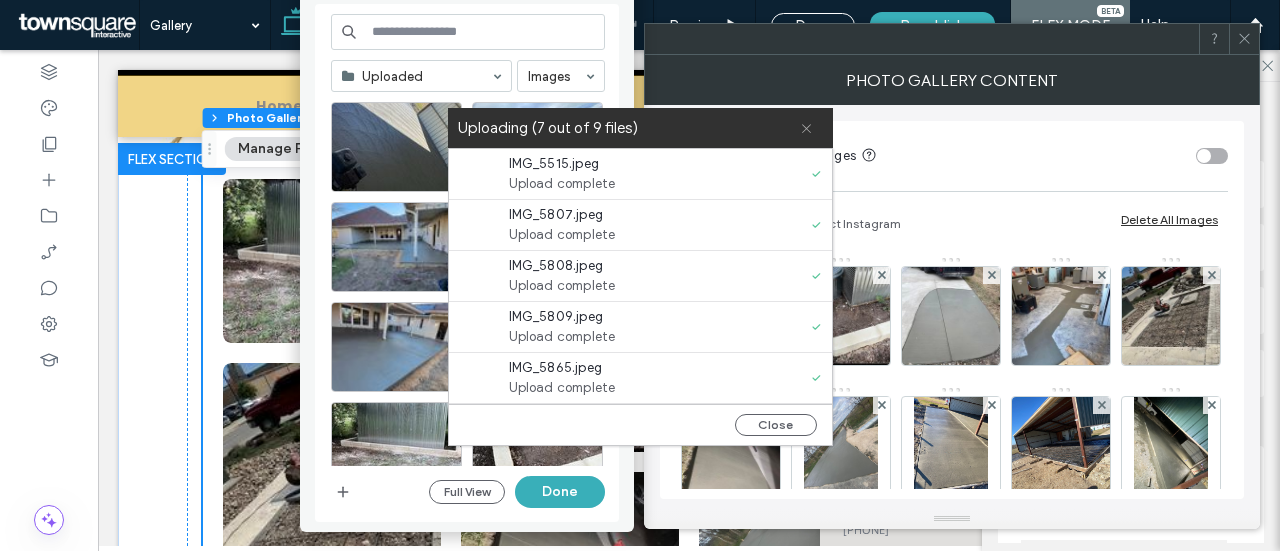click at bounding box center (806, 128) 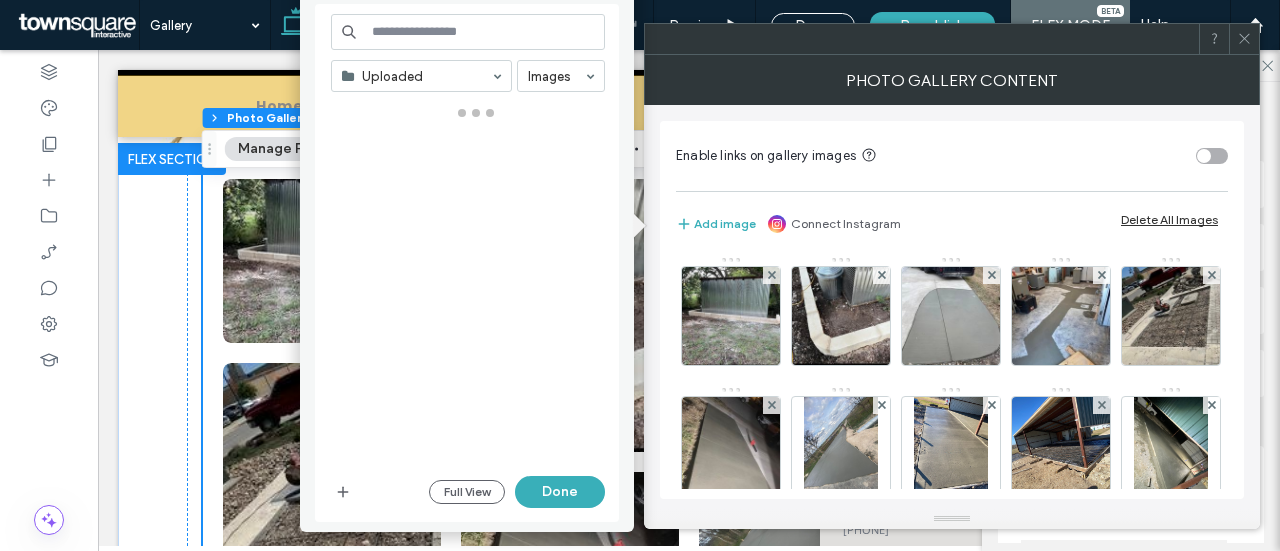 click at bounding box center [475, 284] 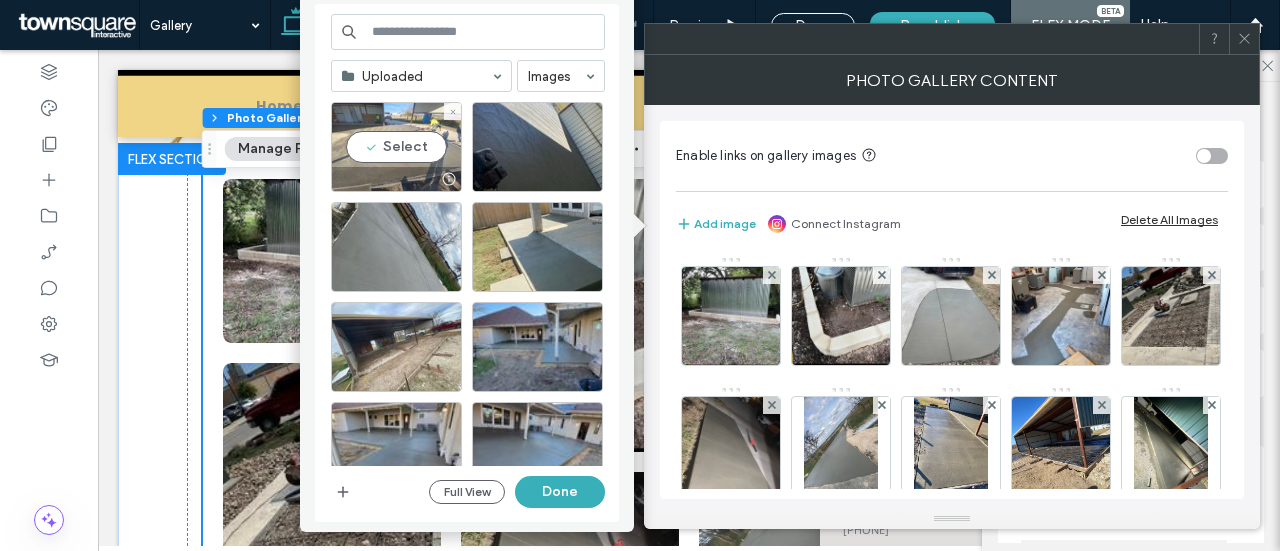 click on "Select" at bounding box center [396, 147] 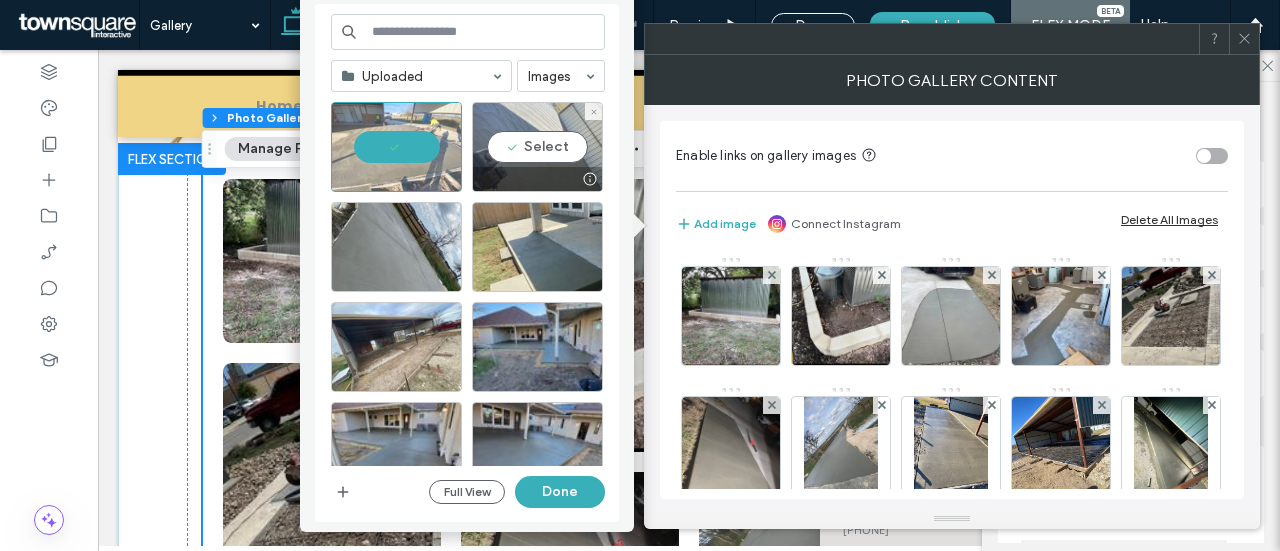 click on "Select" at bounding box center (537, 147) 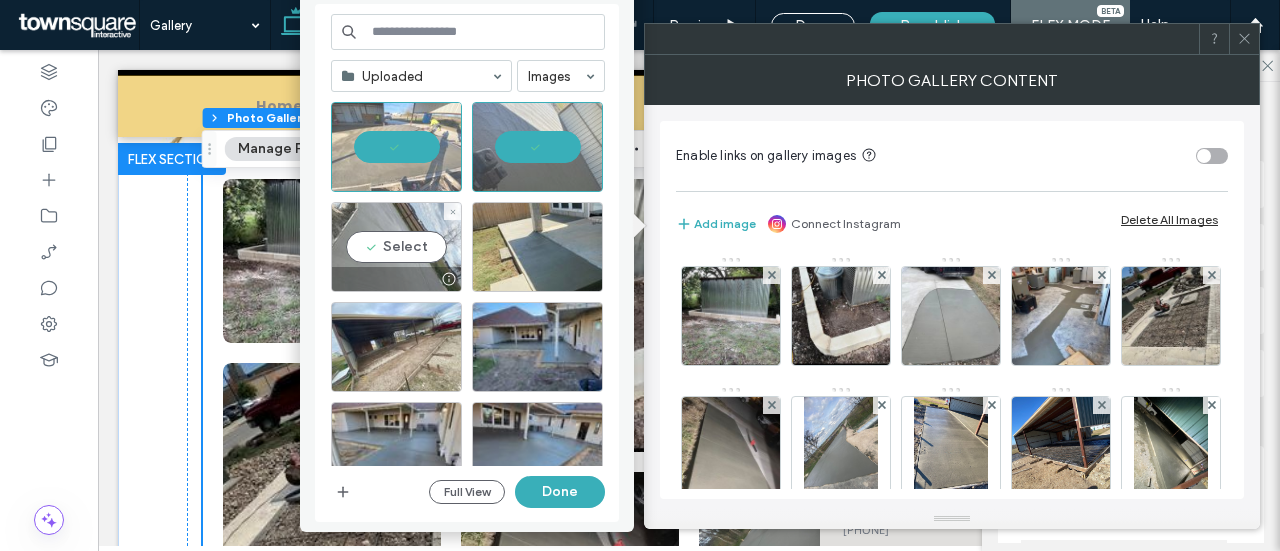 click on "Select" at bounding box center (396, 247) 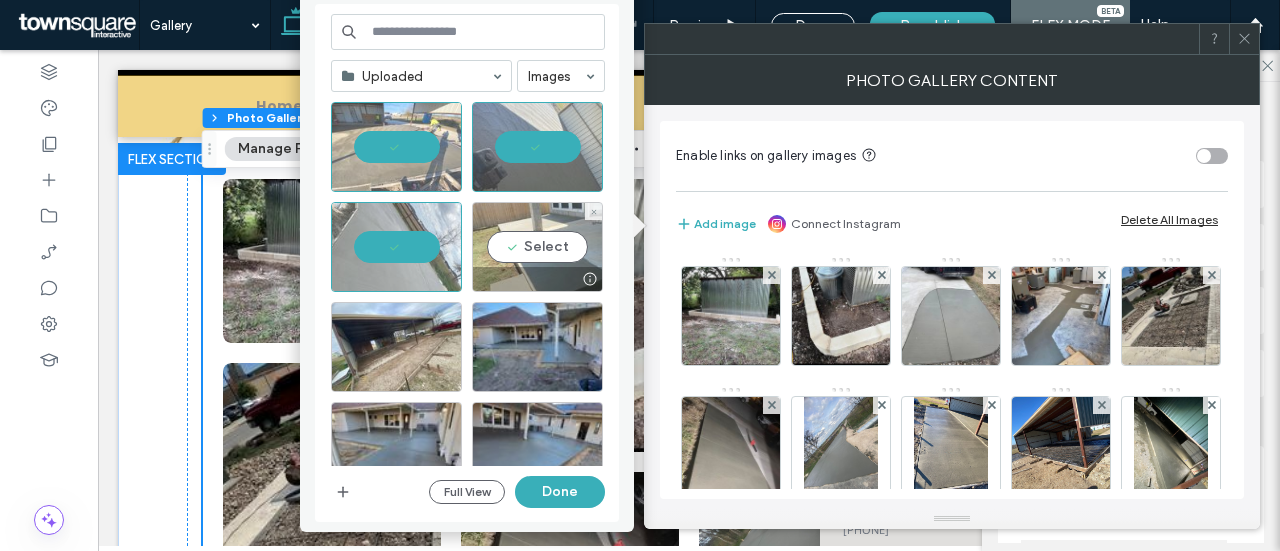 click on "Select" at bounding box center [537, 247] 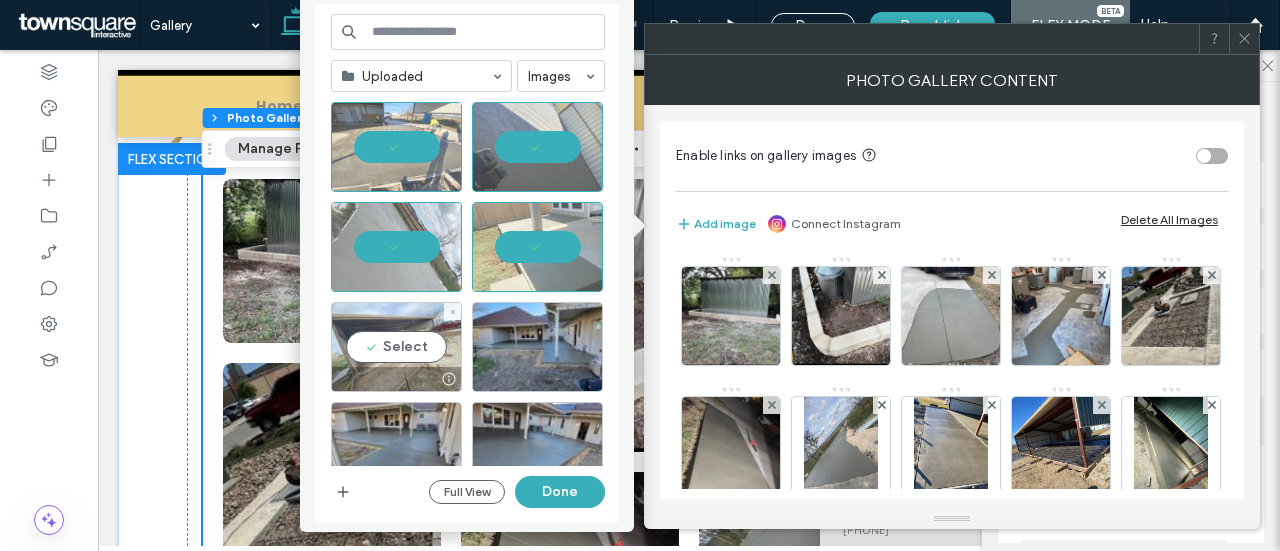 click on "Select" at bounding box center (396, 347) 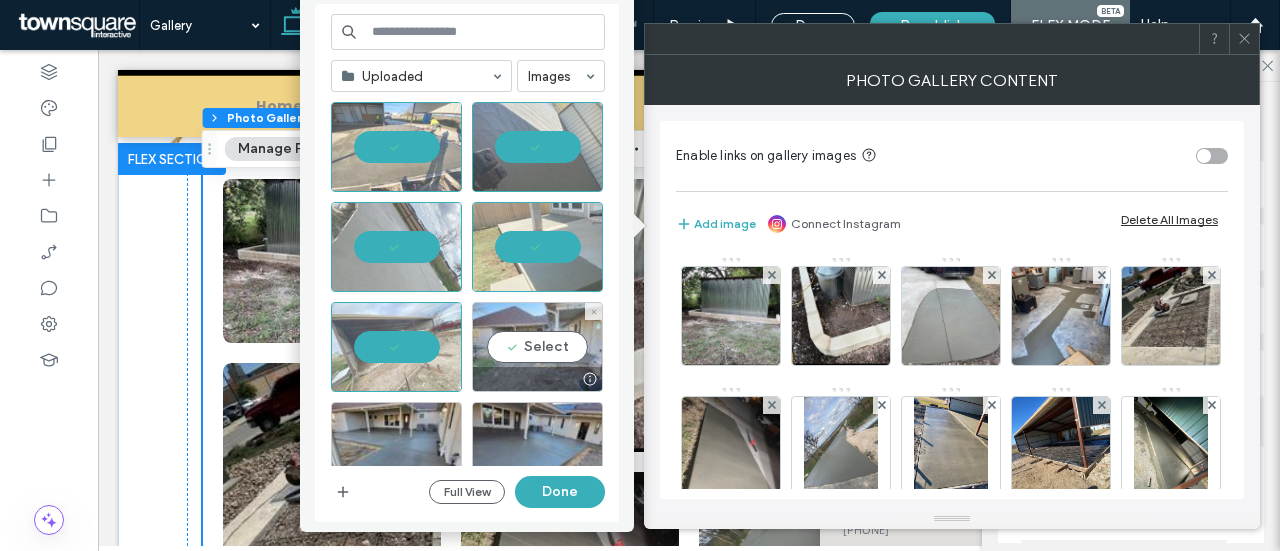 click on "Select" at bounding box center (537, 347) 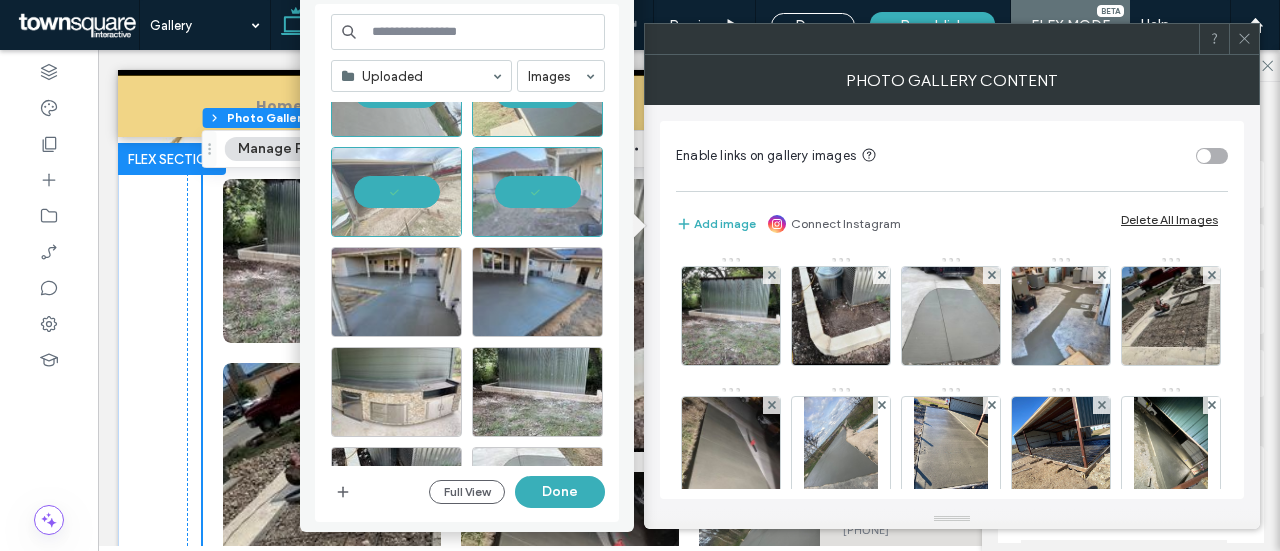 scroll, scrollTop: 156, scrollLeft: 0, axis: vertical 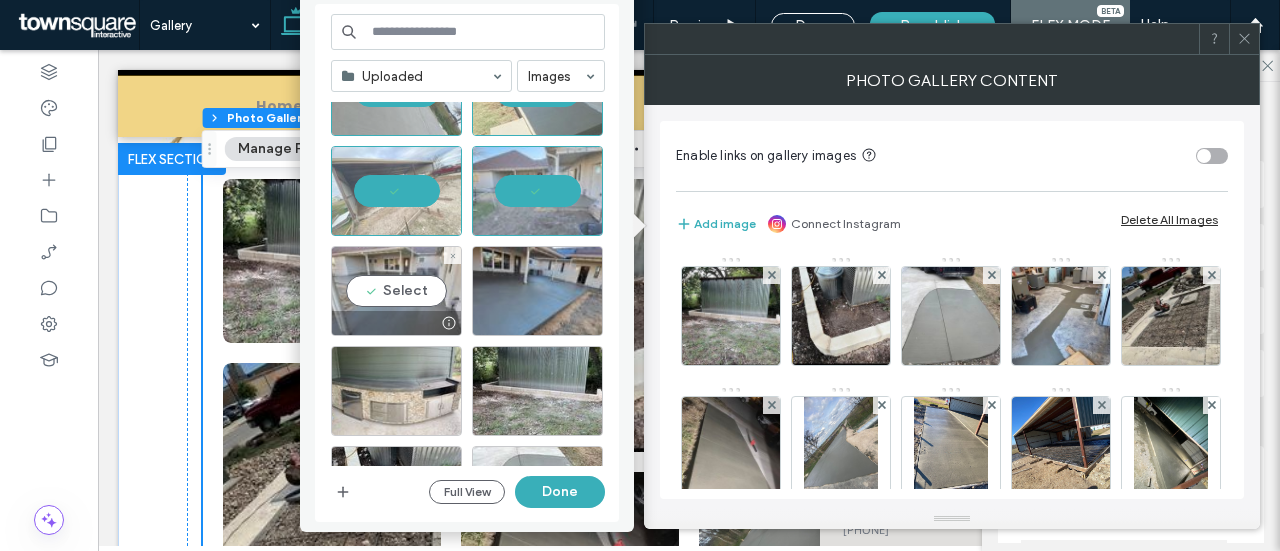 click on "Select" at bounding box center (396, 291) 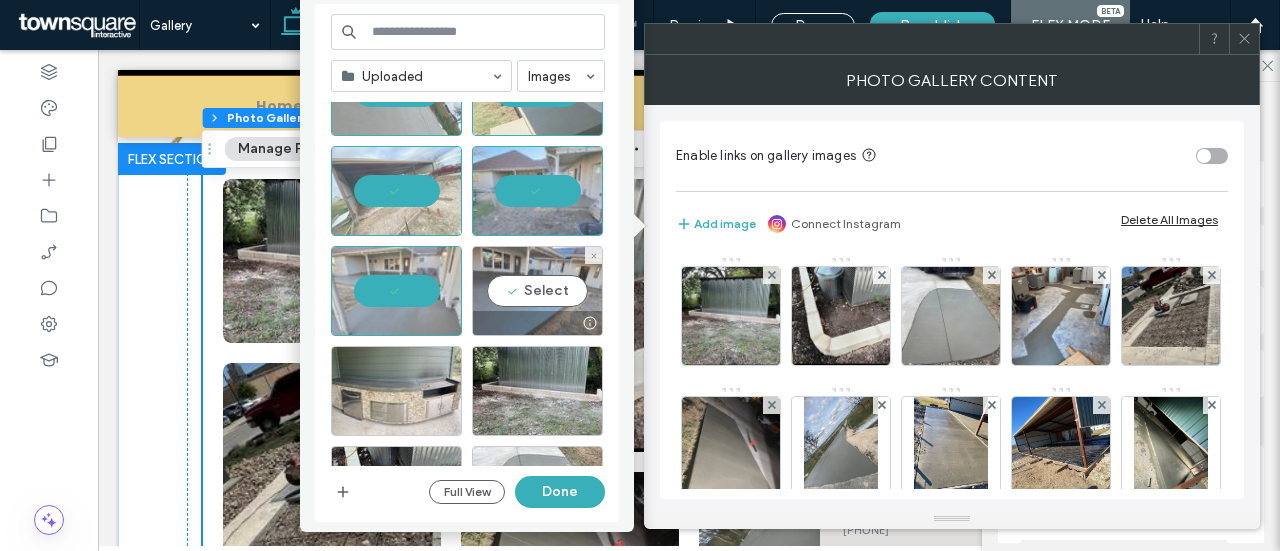 click on "Select" at bounding box center [537, 291] 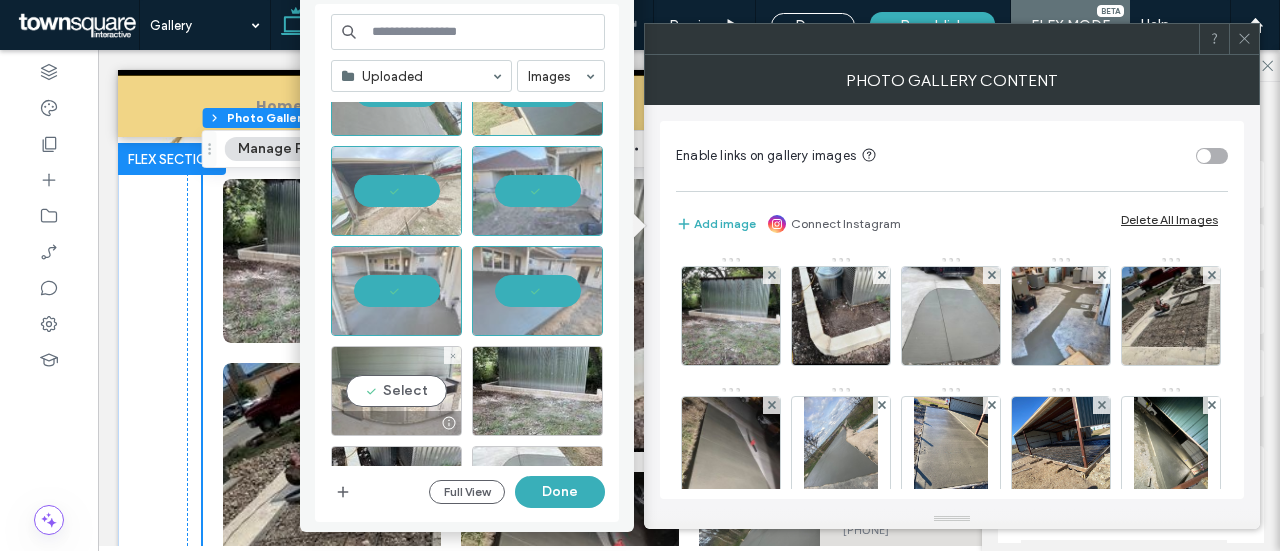 click on "Select" at bounding box center (396, 391) 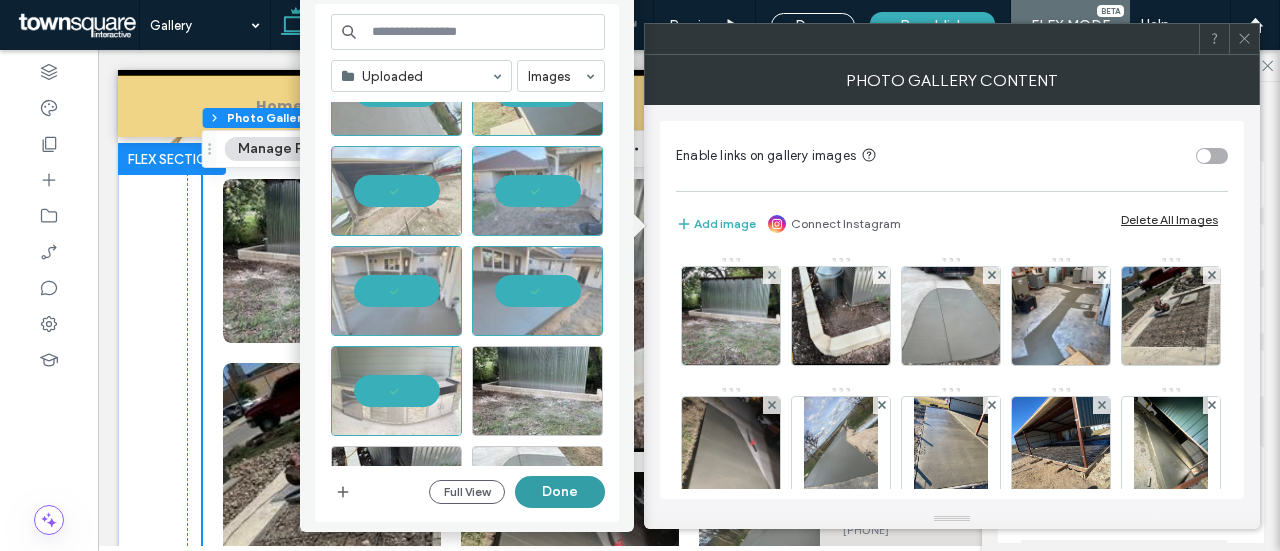 click on "Done" at bounding box center [560, 492] 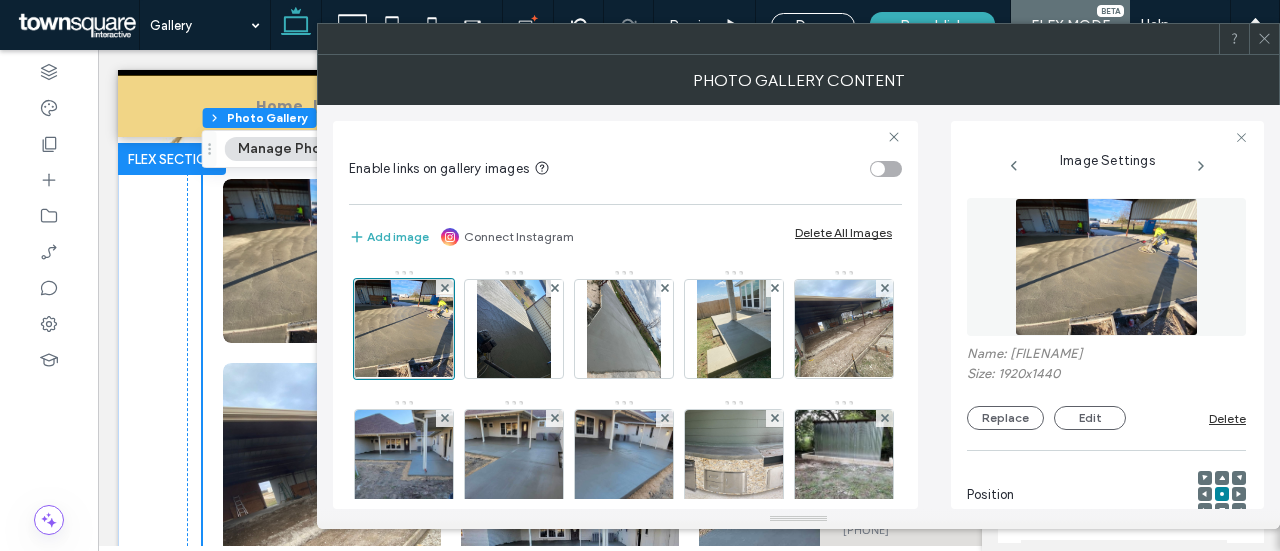 click 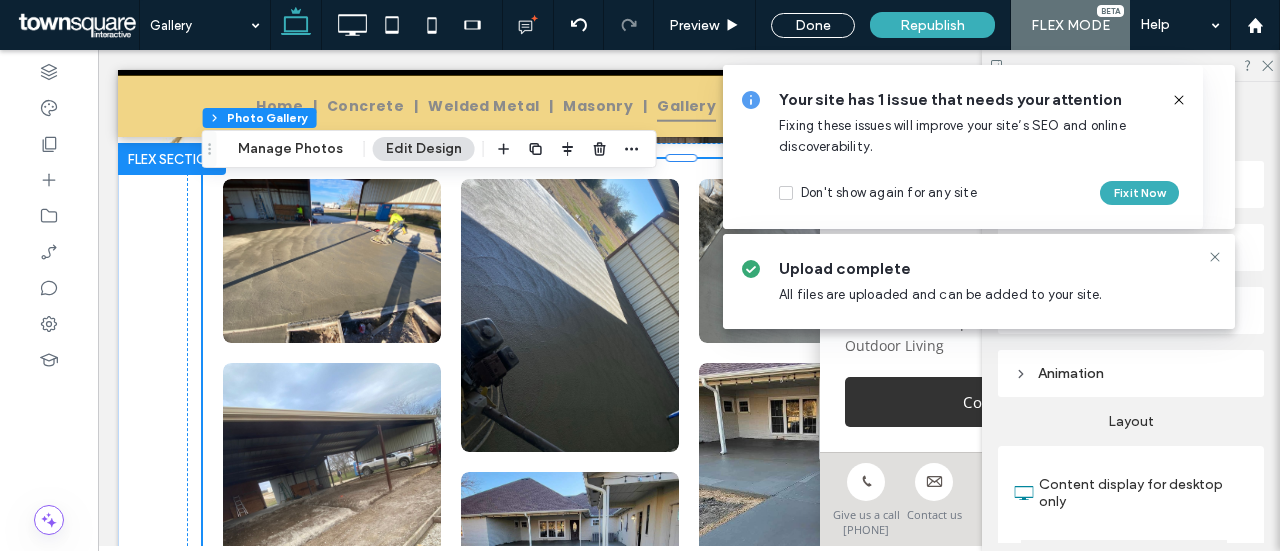 click 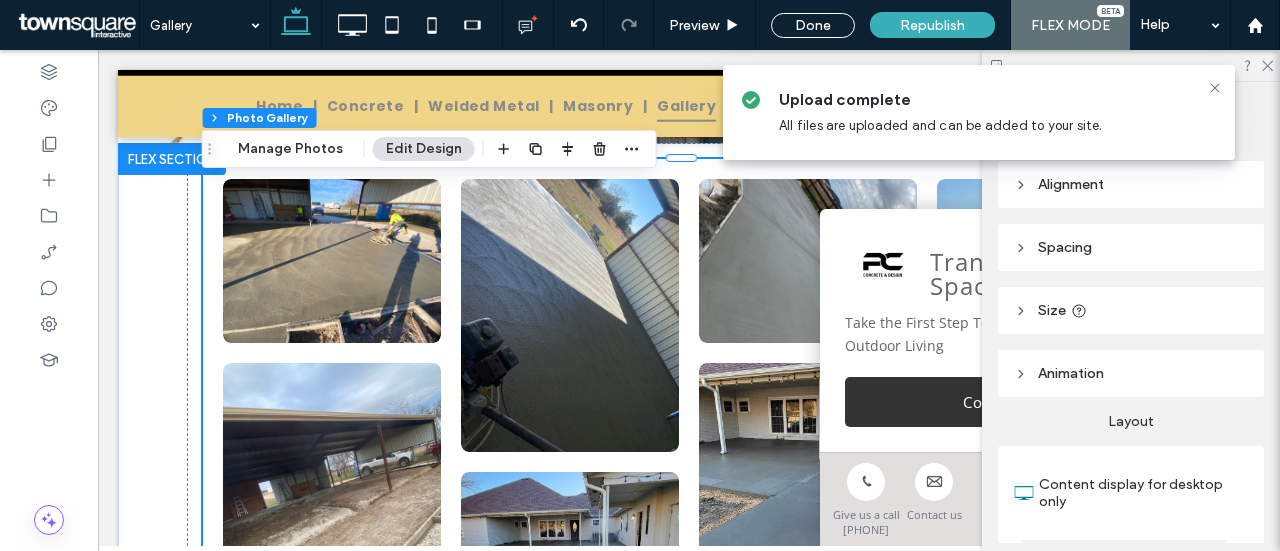 click at bounding box center [1215, 88] 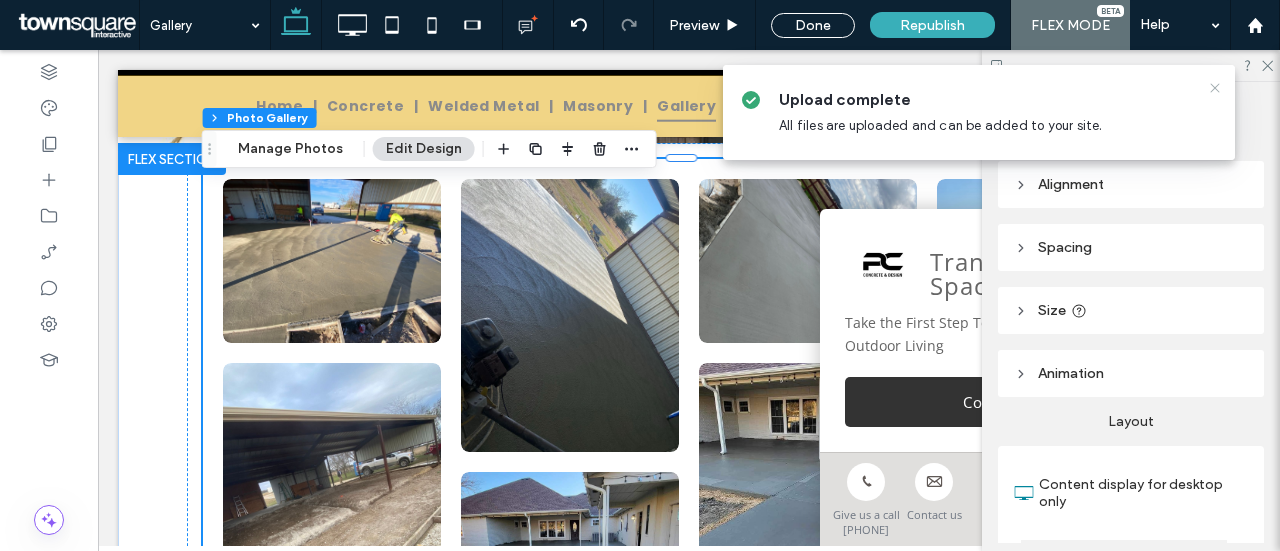 click 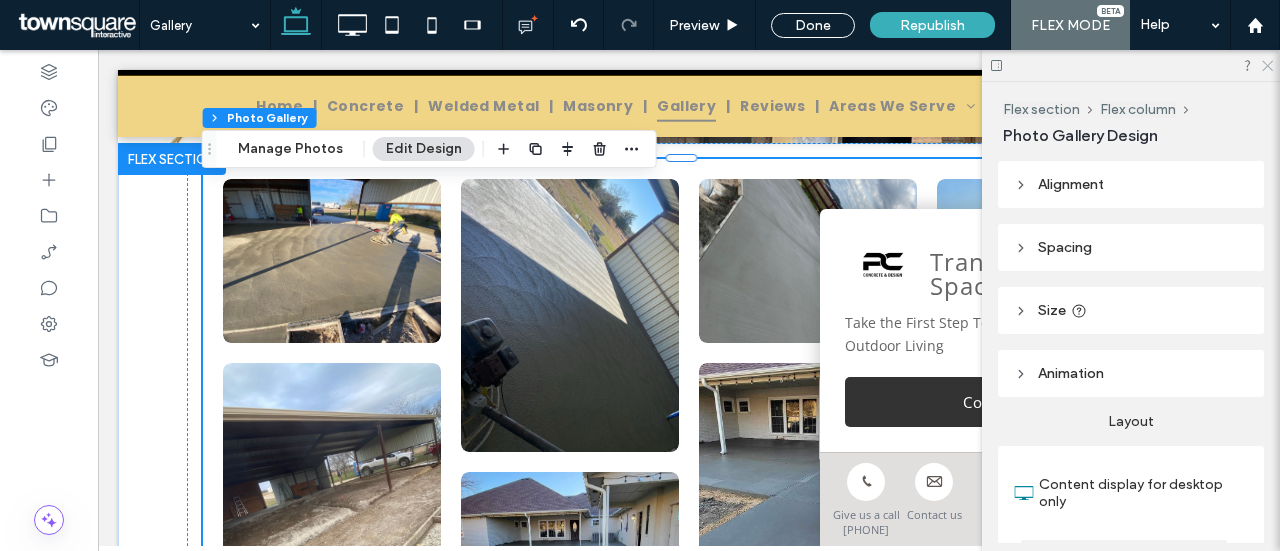 click 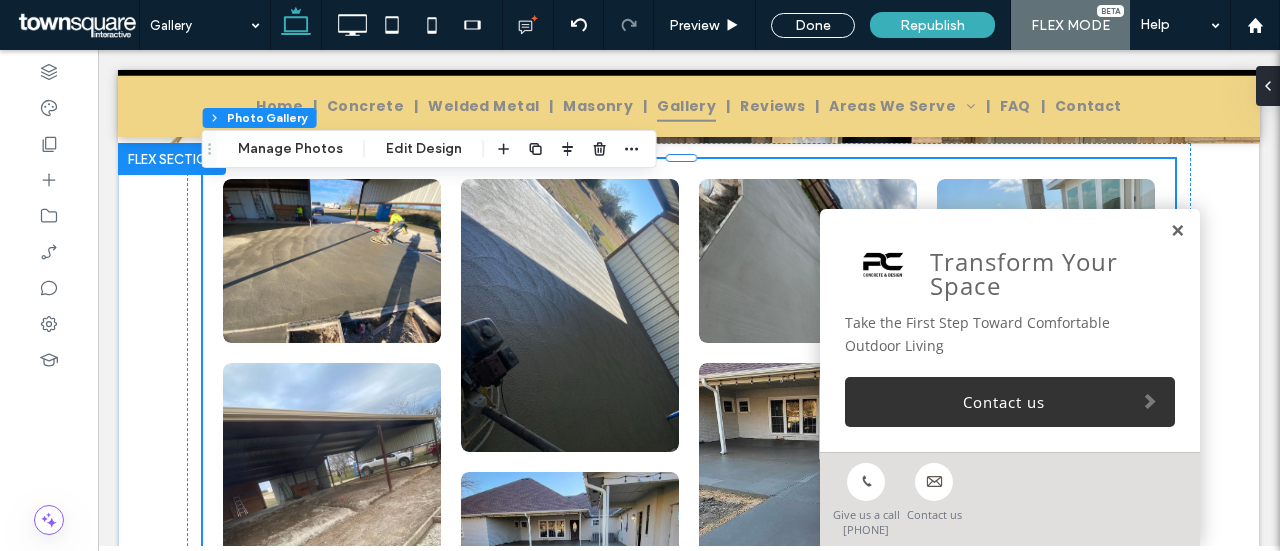click at bounding box center [1177, 231] 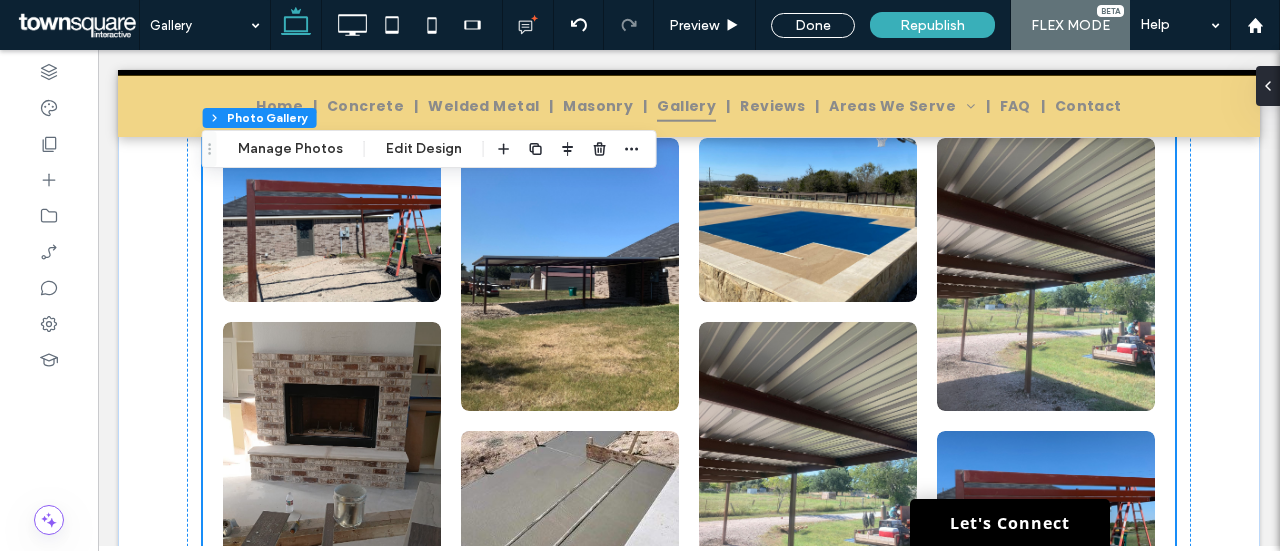 scroll, scrollTop: 1990, scrollLeft: 0, axis: vertical 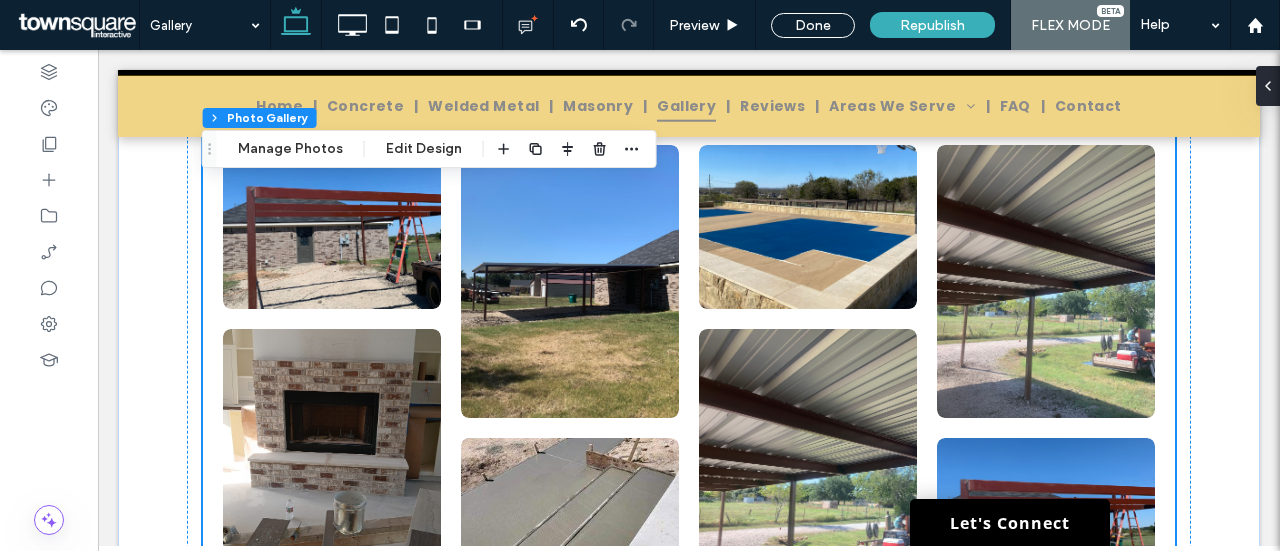 click at bounding box center (807, 465) 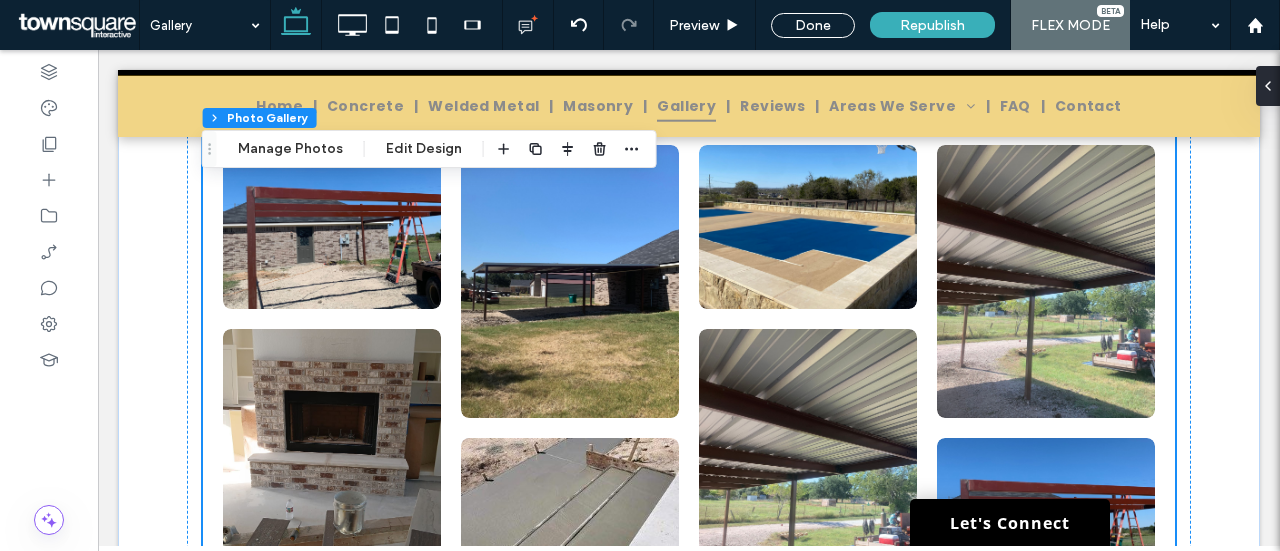click on "Flex section Flex column Photo Gallery Manage Photos Edit Design" at bounding box center [429, 149] 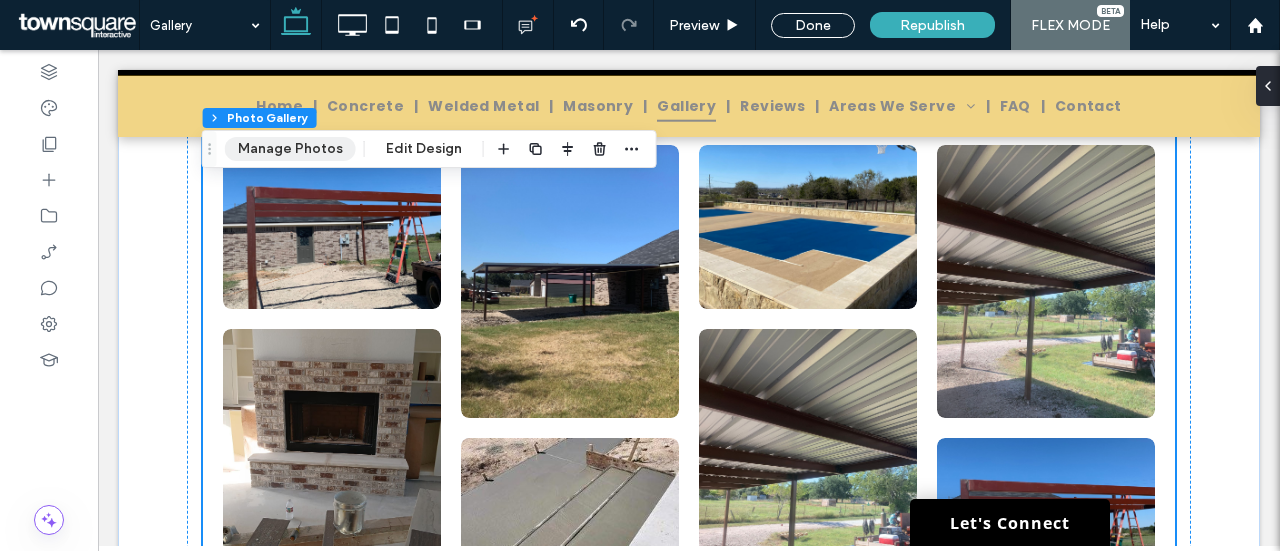 click on "Manage Photos" at bounding box center [290, 149] 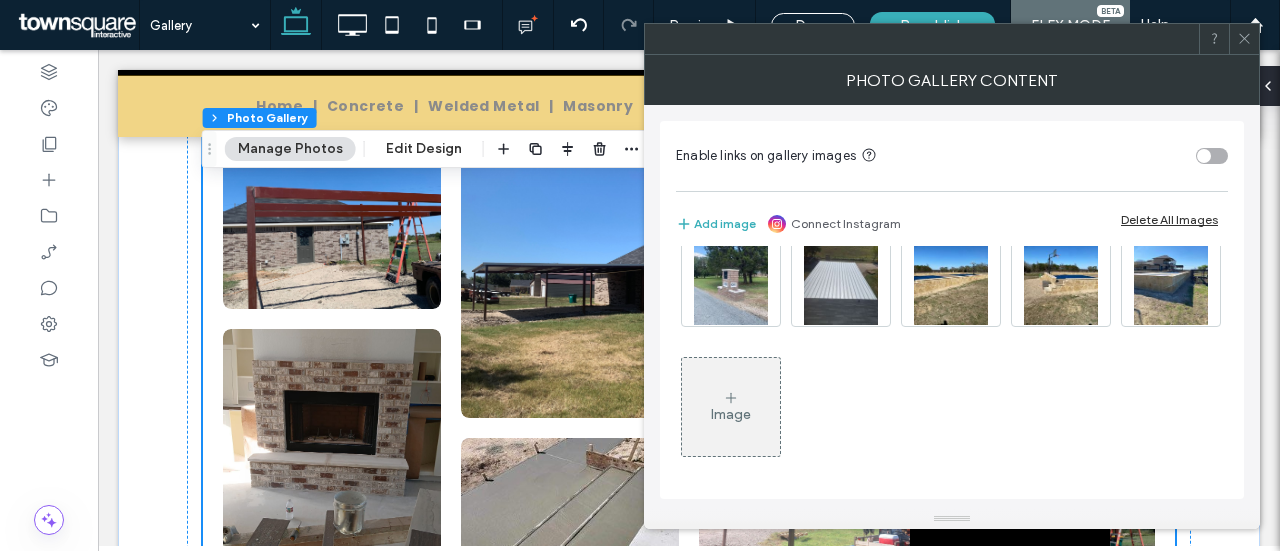 scroll, scrollTop: 1010, scrollLeft: 0, axis: vertical 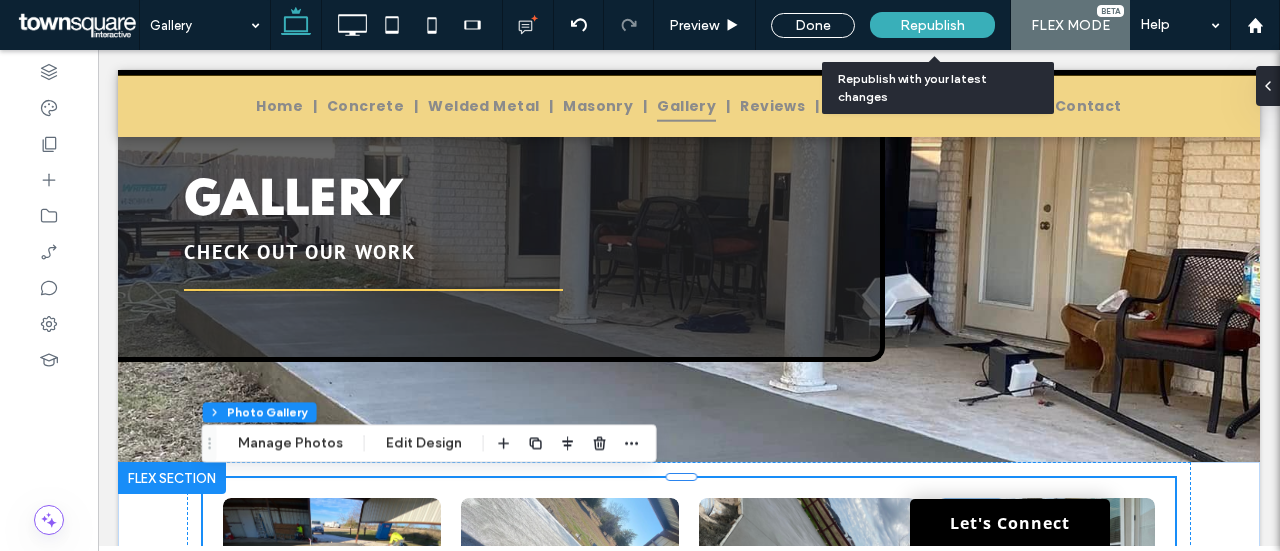 click on "Republish" at bounding box center [932, 25] 